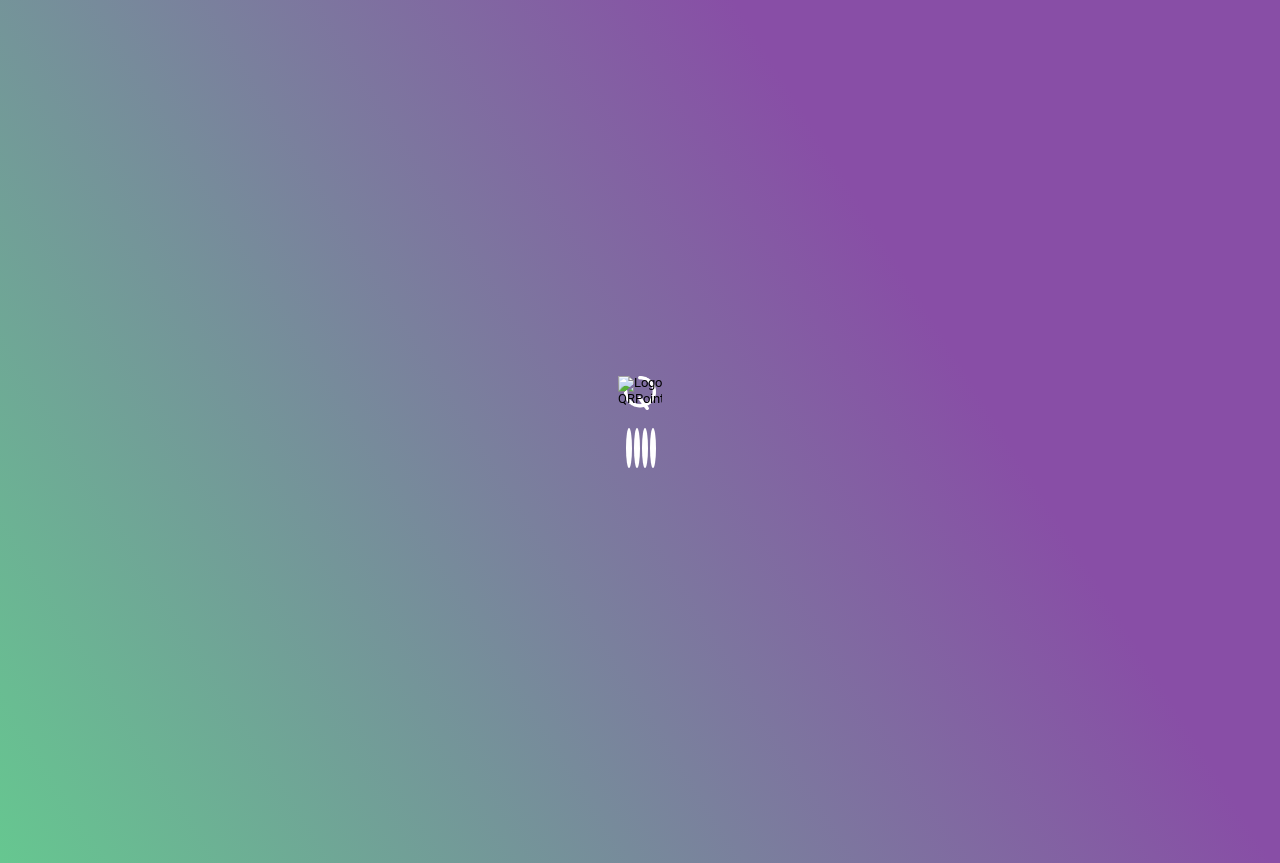 scroll, scrollTop: 0, scrollLeft: 0, axis: both 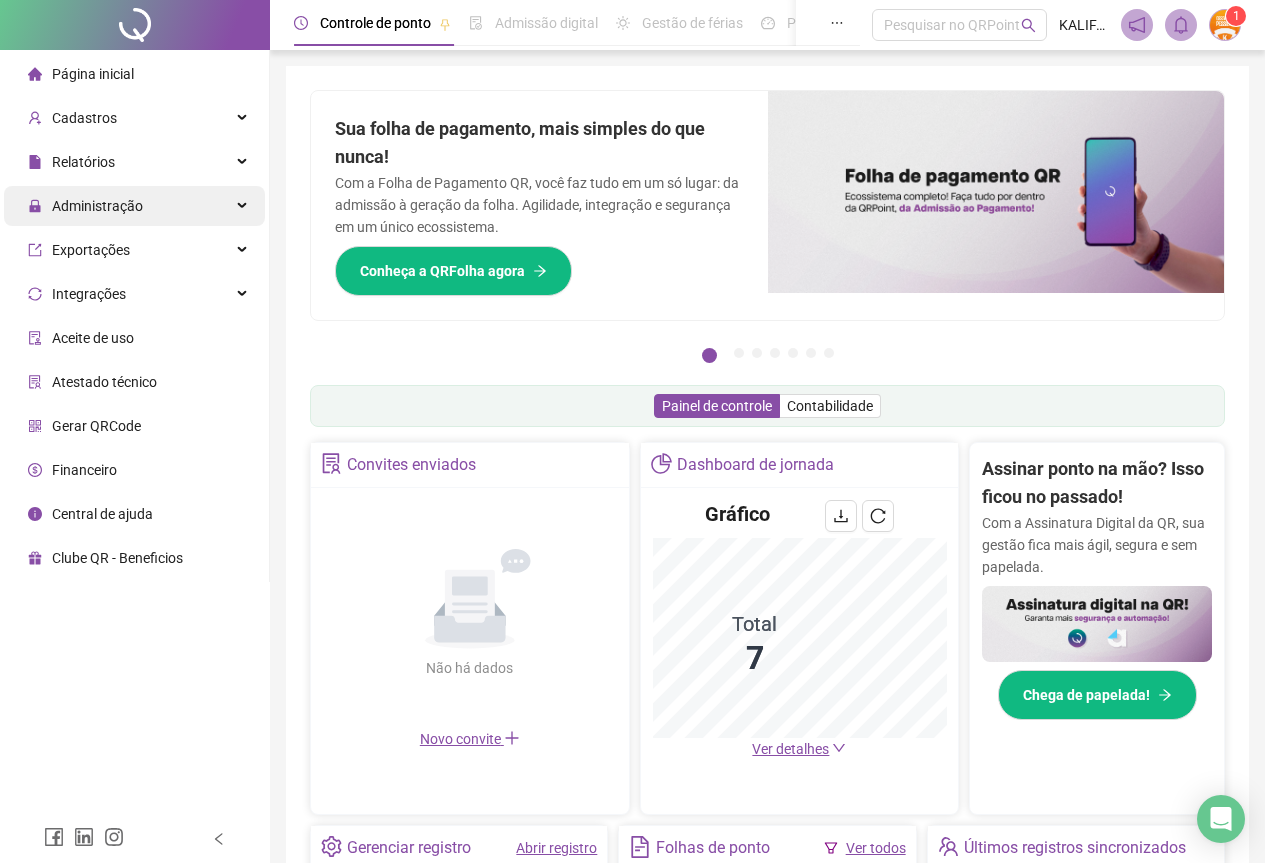 click on "Administração" at bounding box center (134, 206) 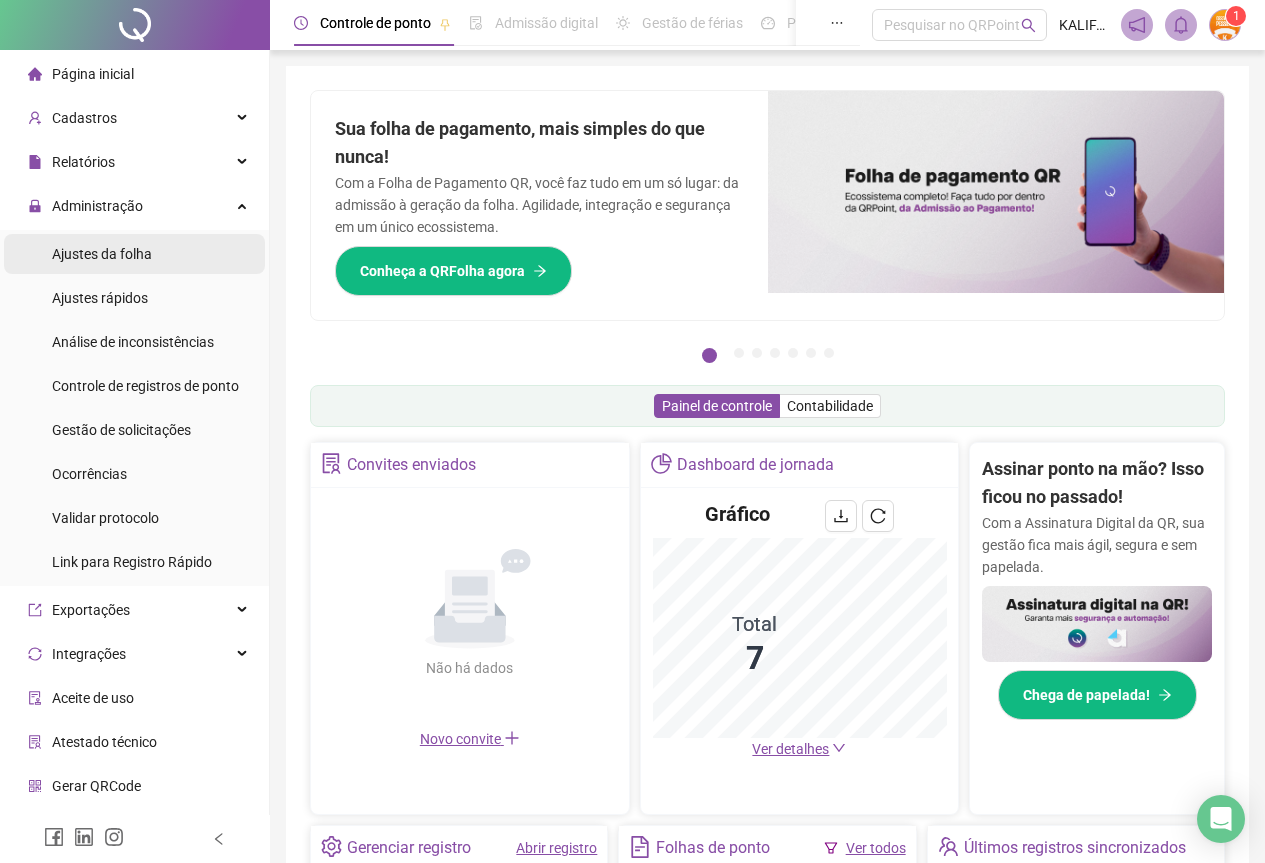 click on "Ajustes da folha" at bounding box center (102, 254) 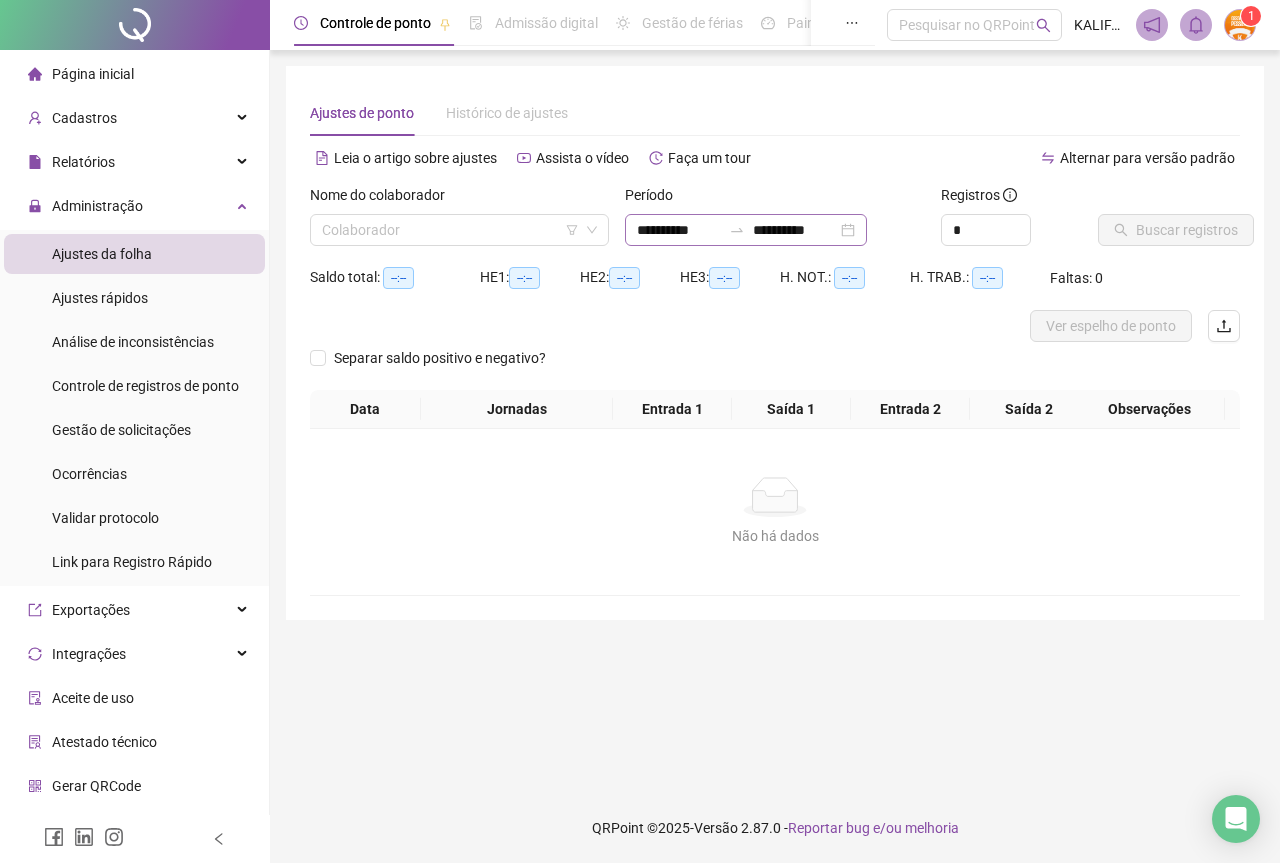 click on "**********" at bounding box center (746, 230) 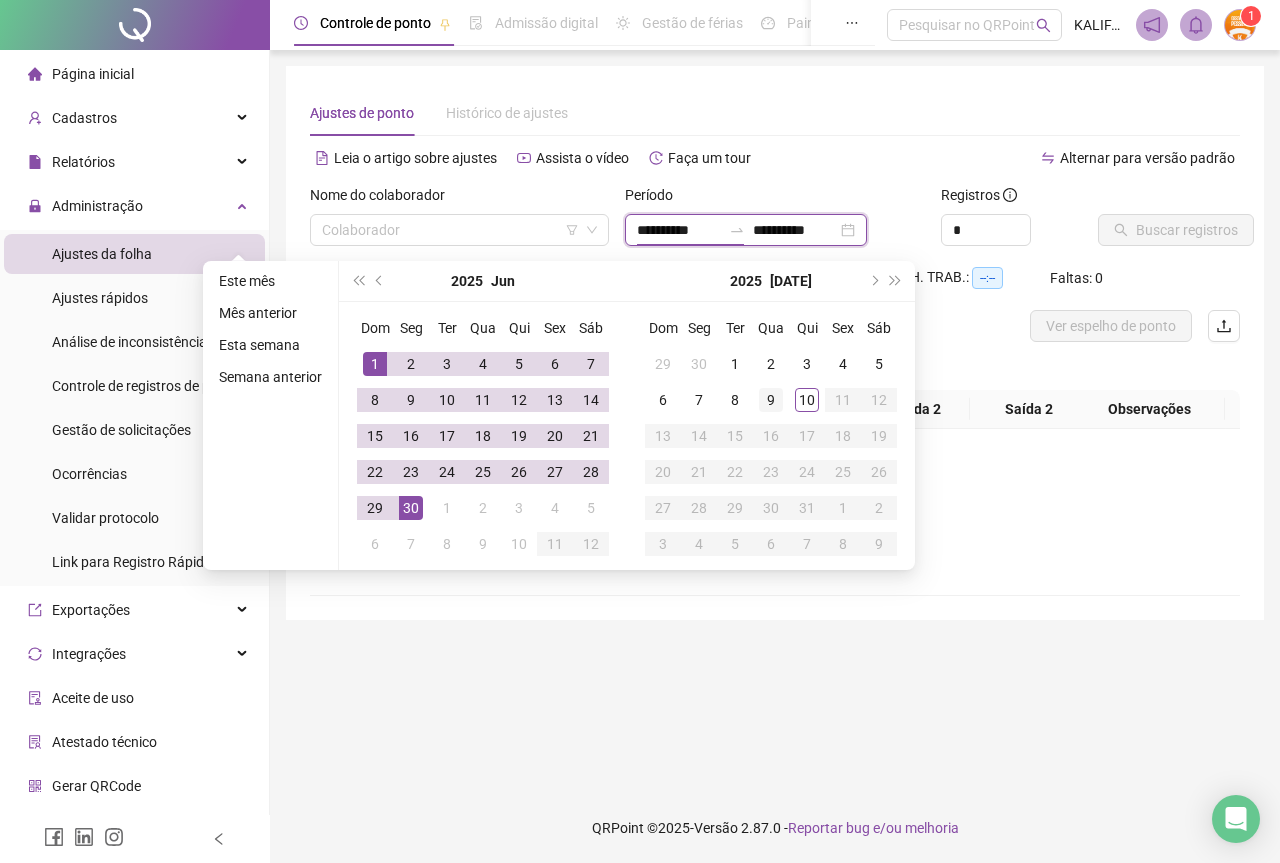 type on "**********" 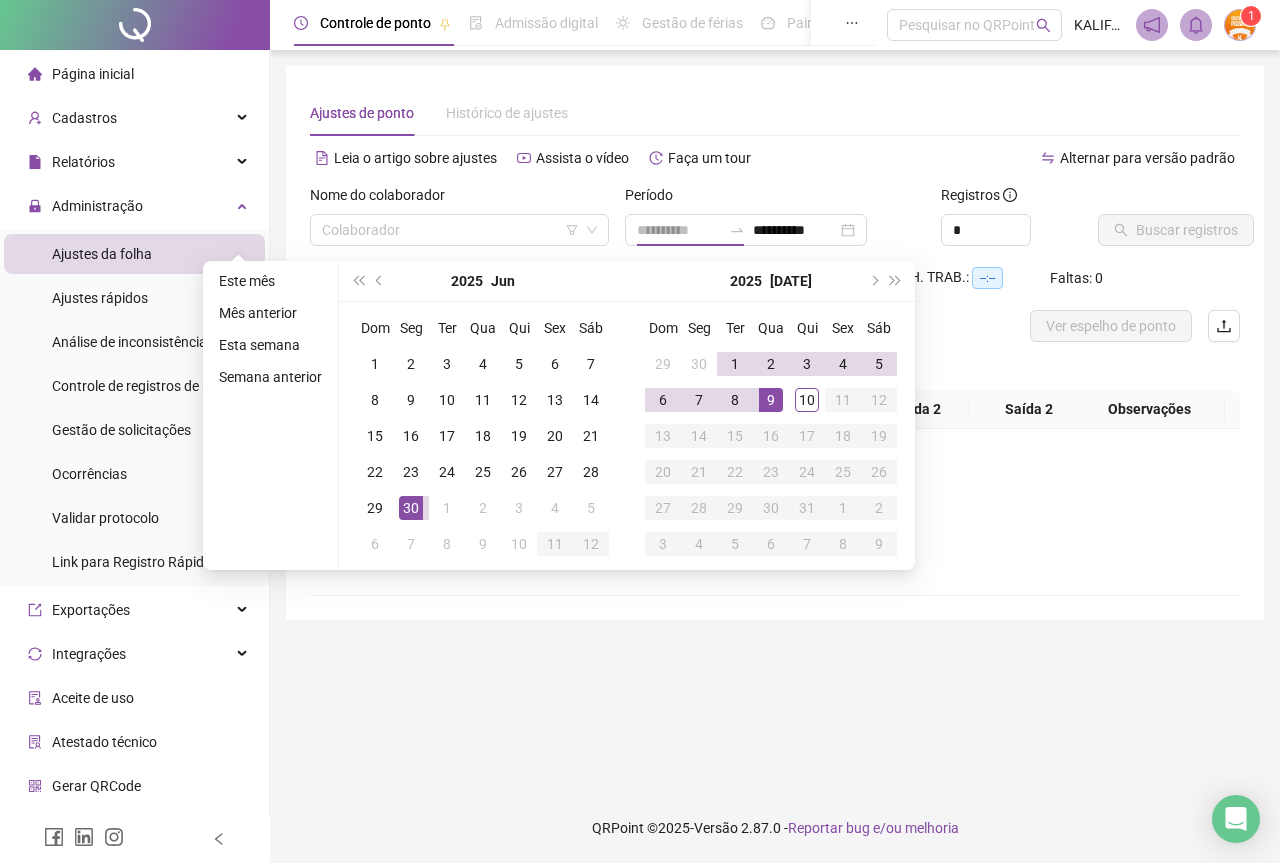 click on "9" at bounding box center [771, 400] 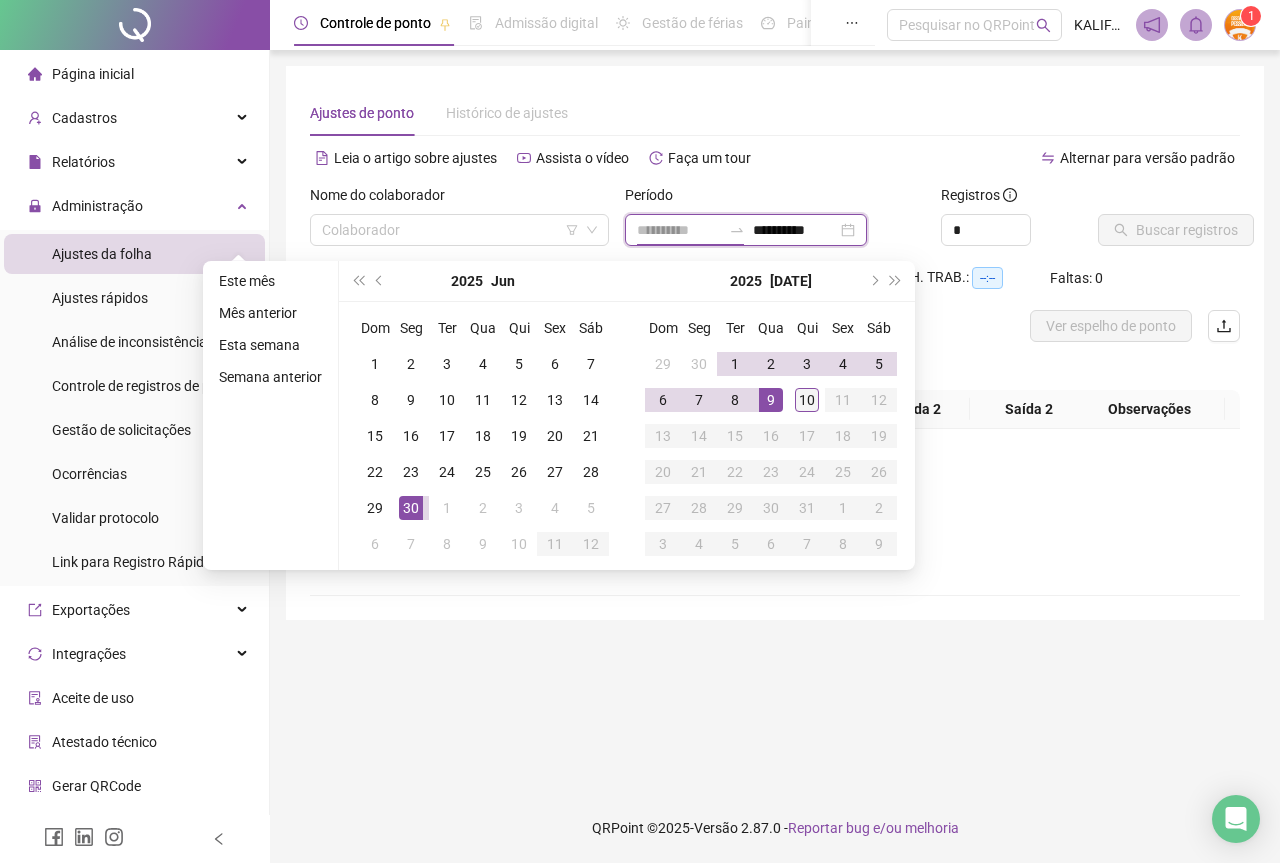 type on "**********" 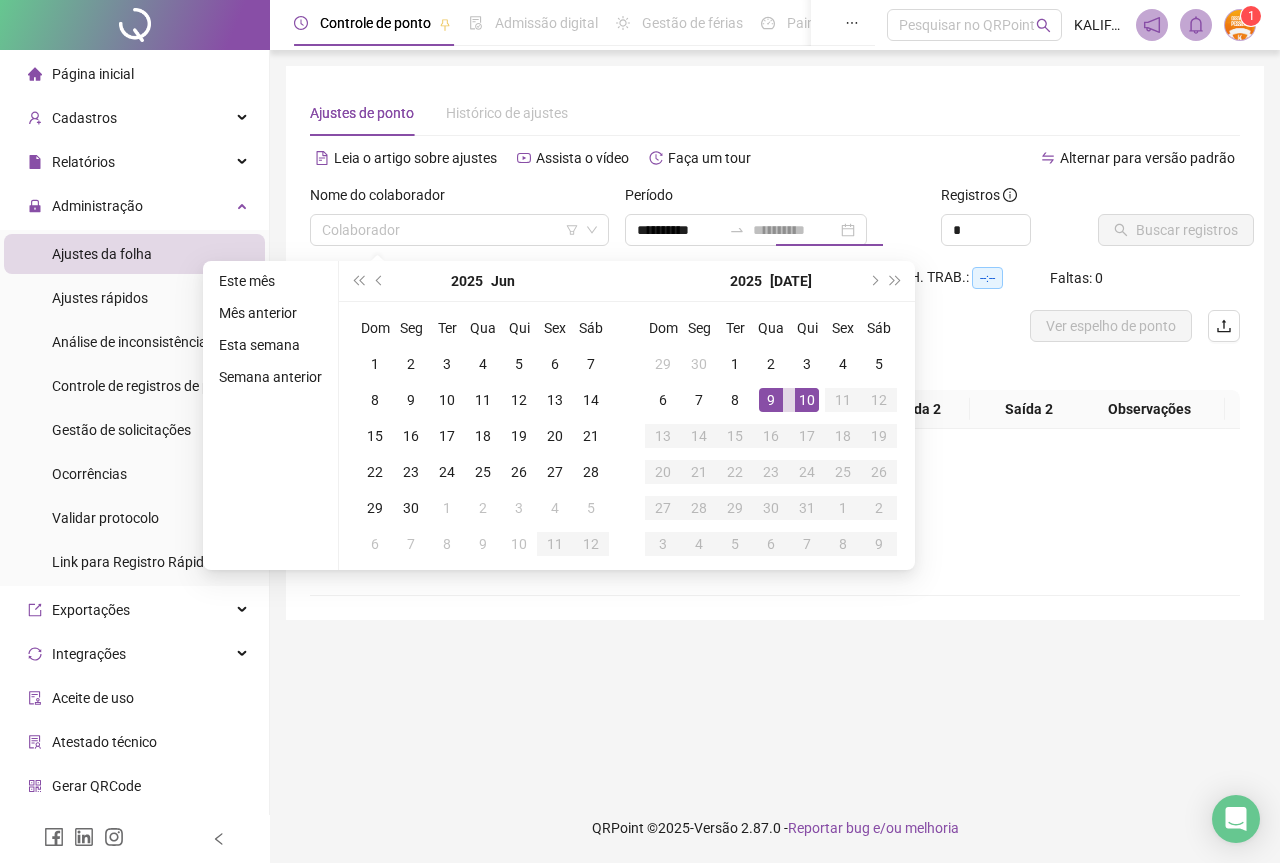 click on "10" at bounding box center [807, 400] 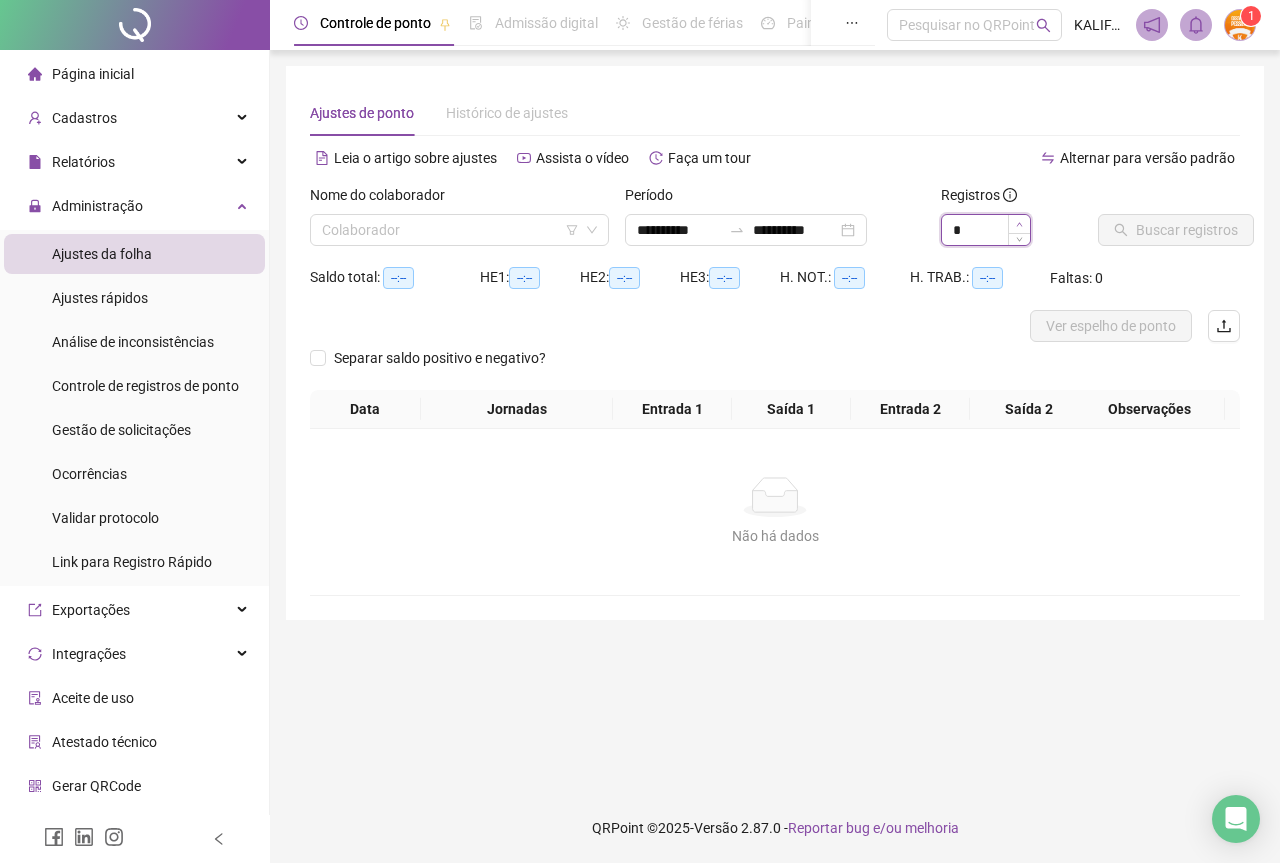 type on "*" 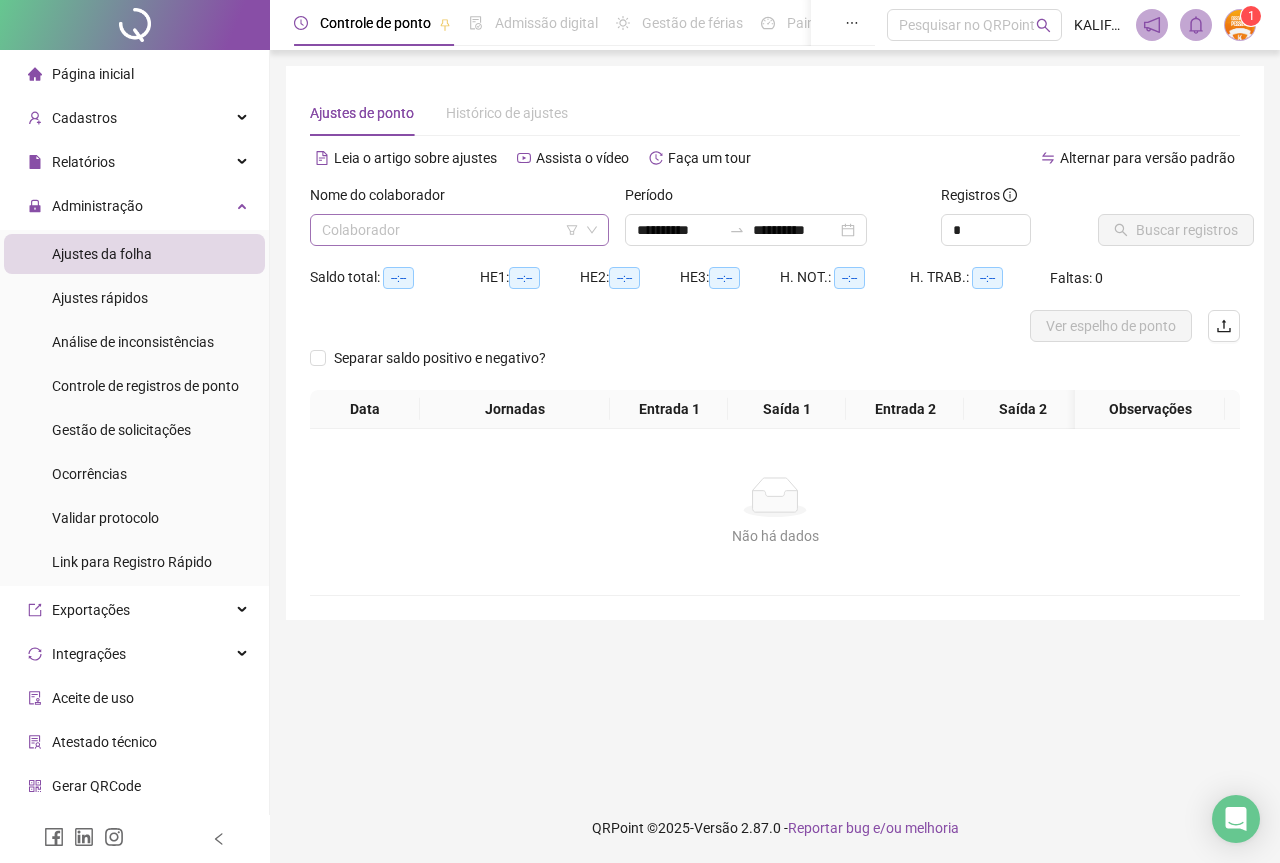 click at bounding box center [453, 230] 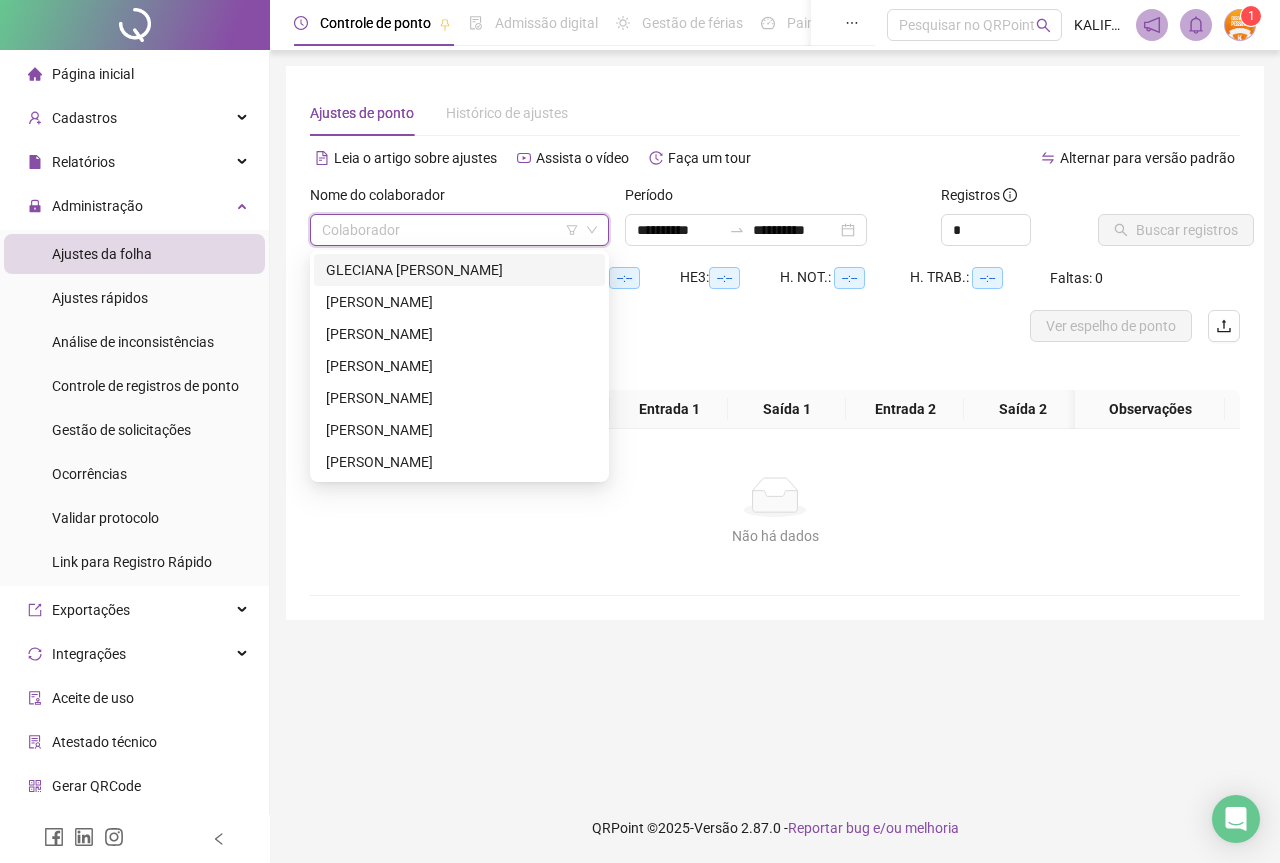 click on "GLECIANA [PERSON_NAME]" at bounding box center [459, 270] 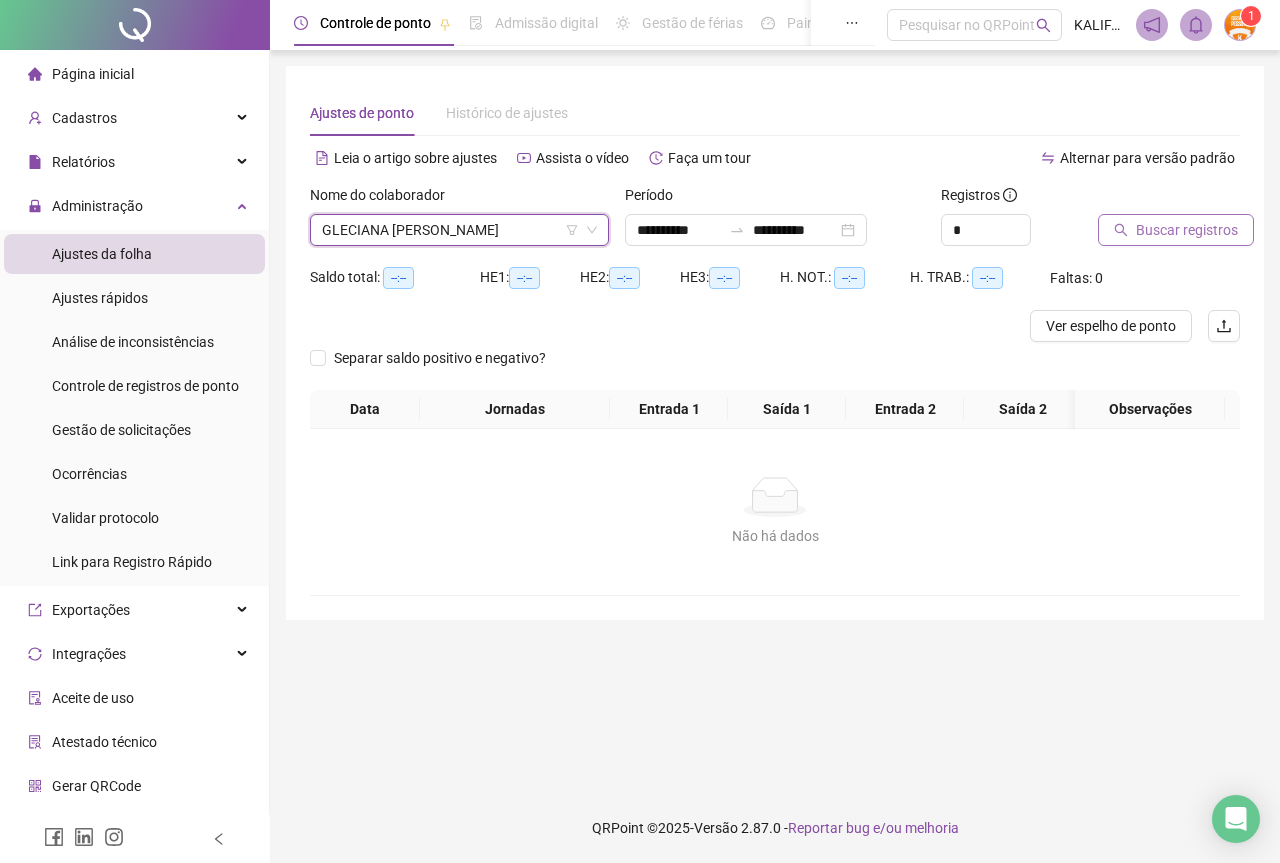click on "Buscar registros" at bounding box center (1176, 230) 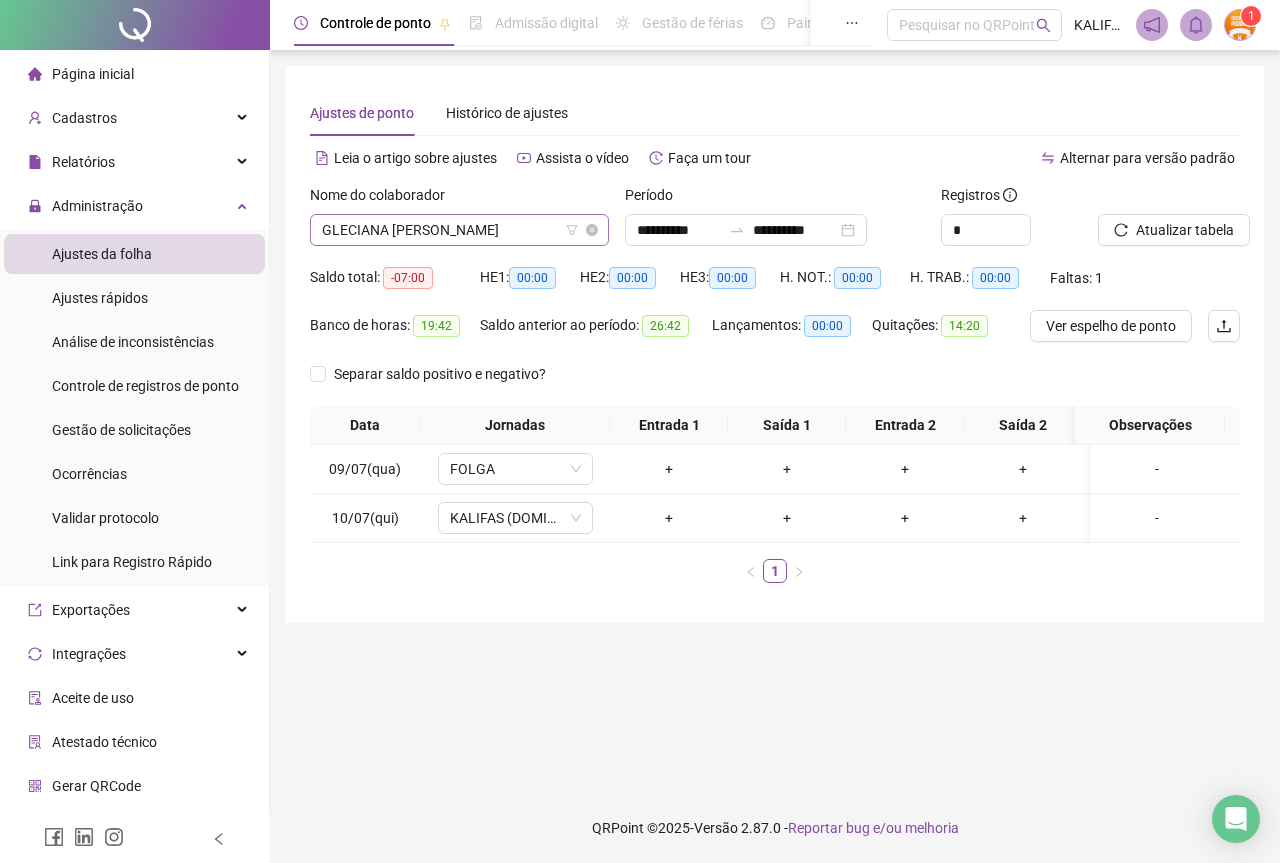 click on "GLECIANA [PERSON_NAME]" at bounding box center (459, 230) 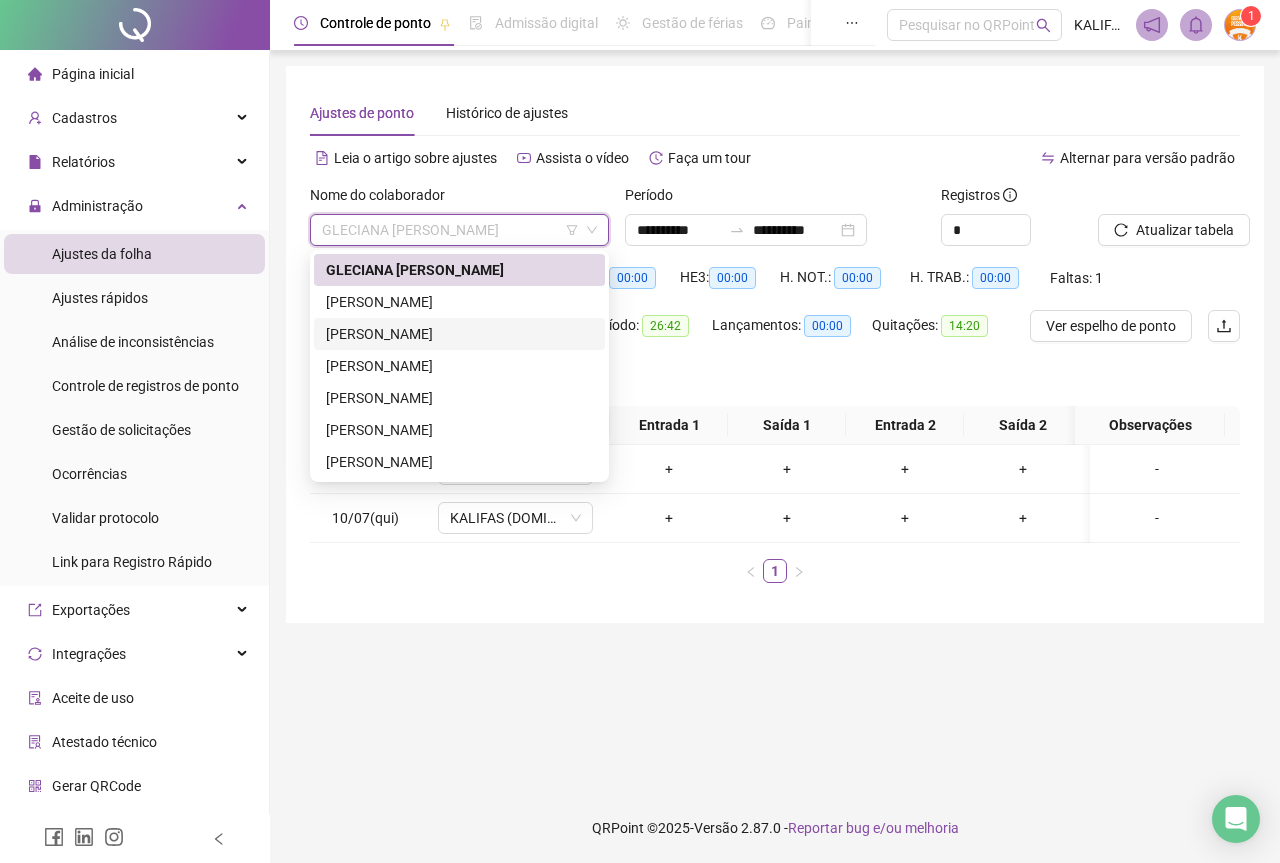 click on "[PERSON_NAME]" at bounding box center [459, 334] 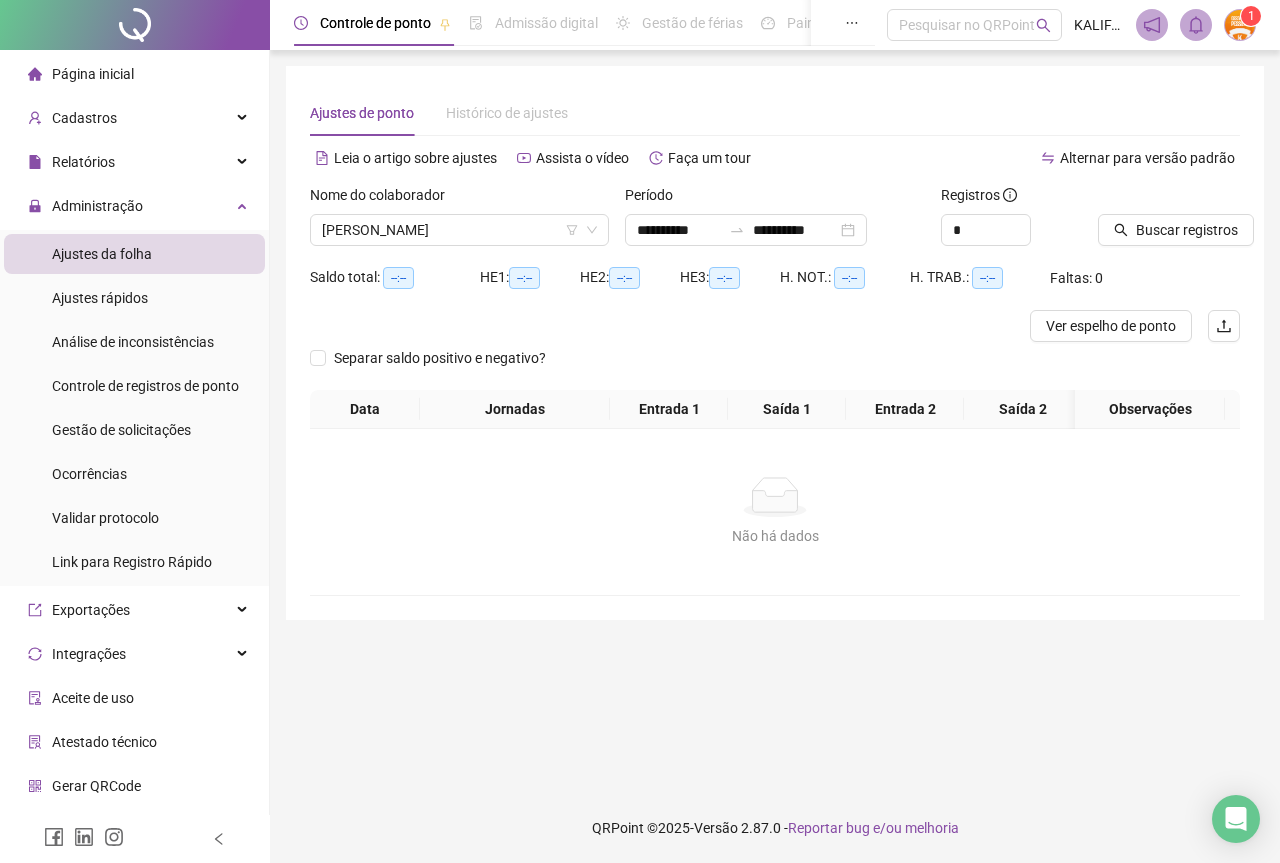 click at bounding box center (1144, 199) 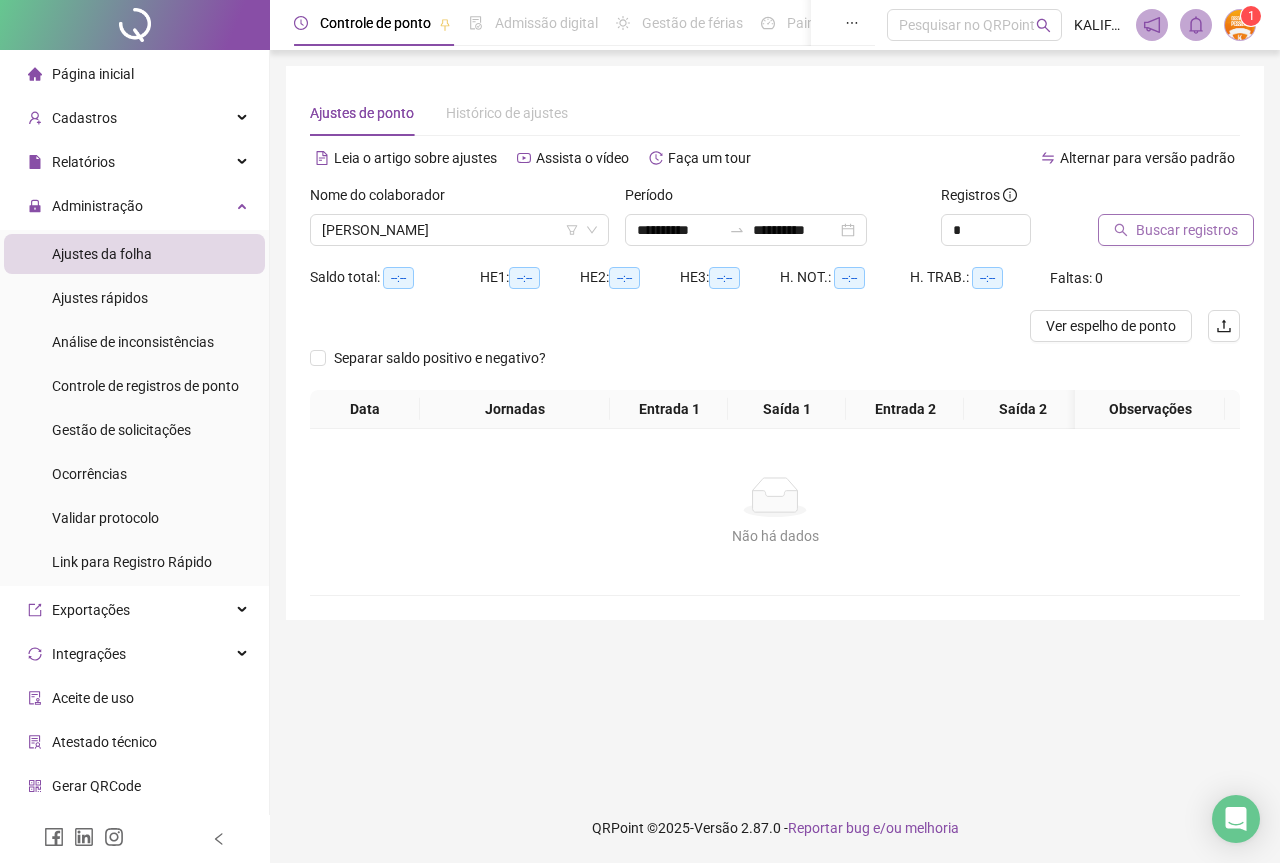 click on "Buscar registros" at bounding box center [1187, 230] 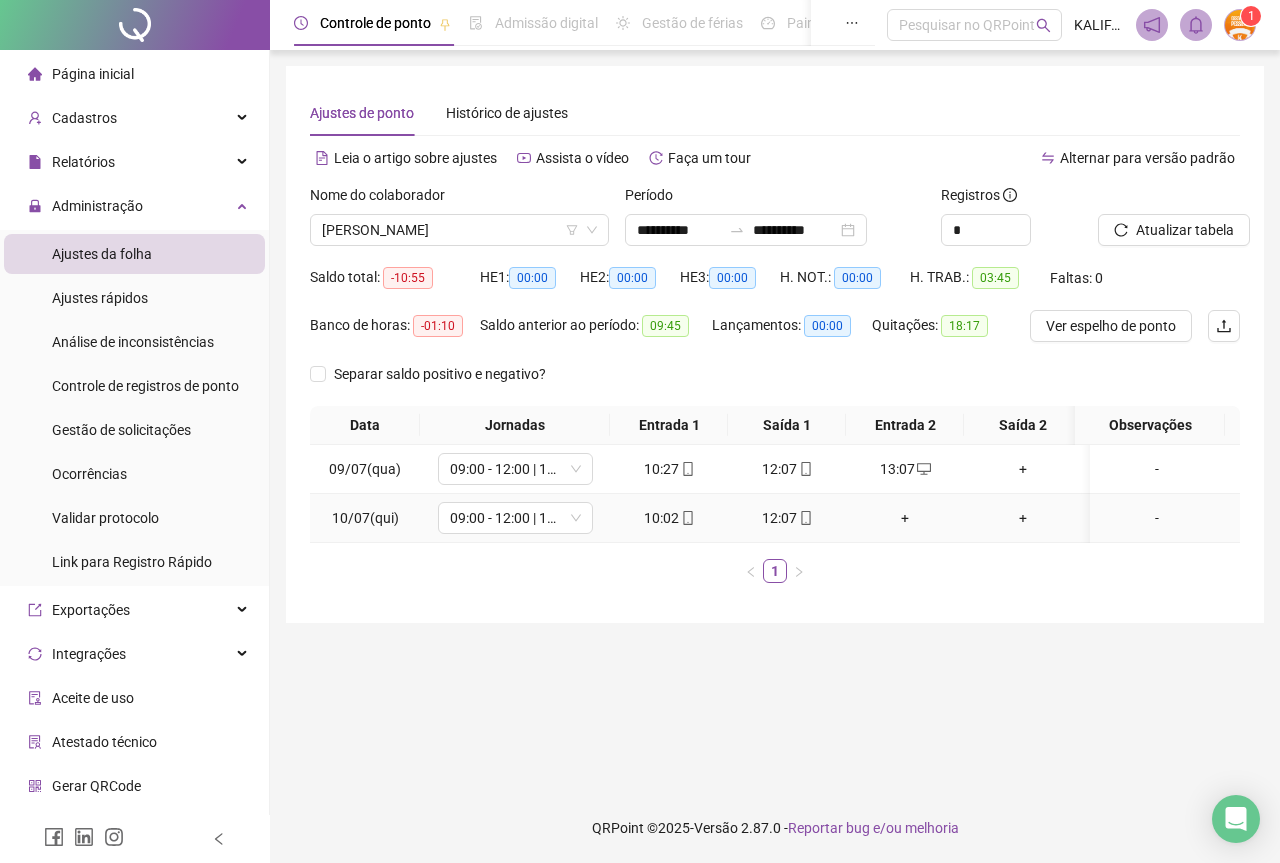 click 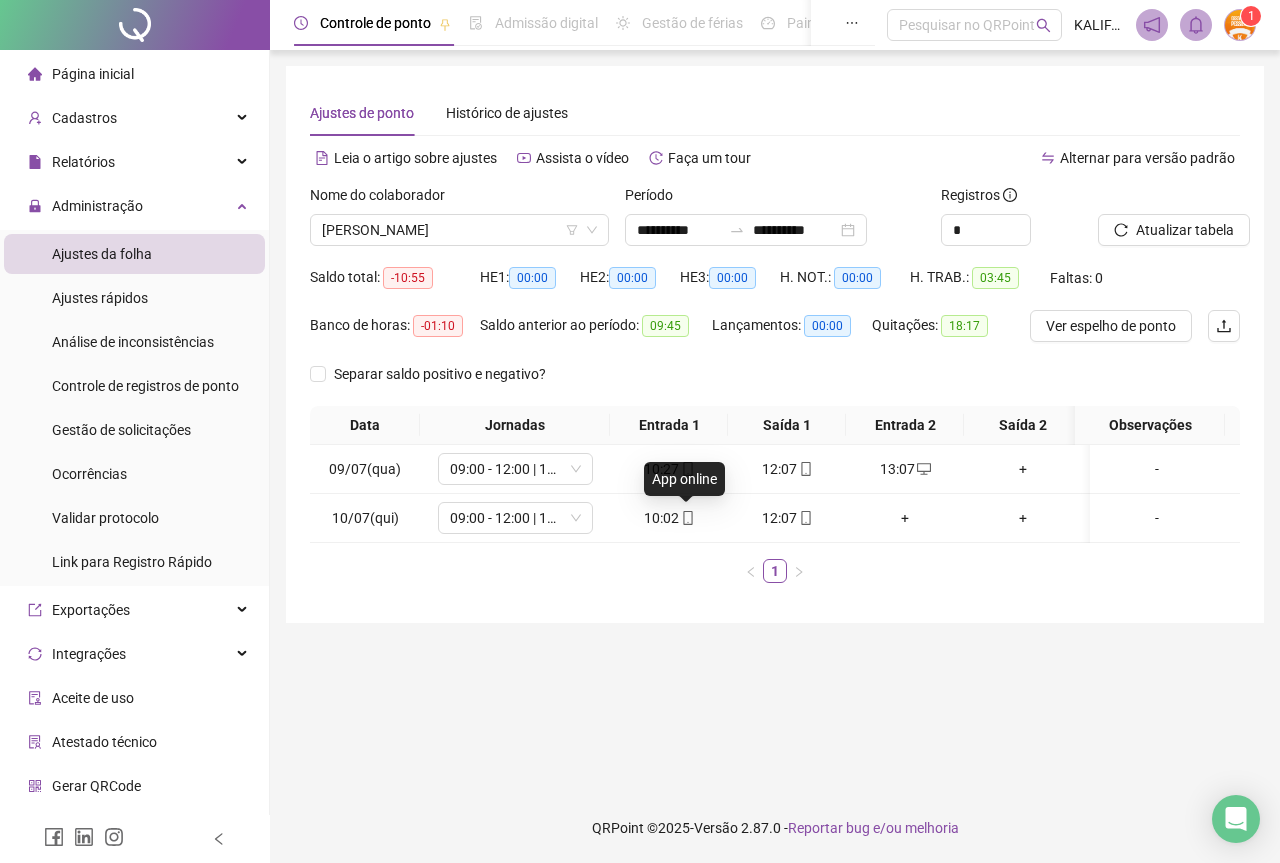 type on "**********" 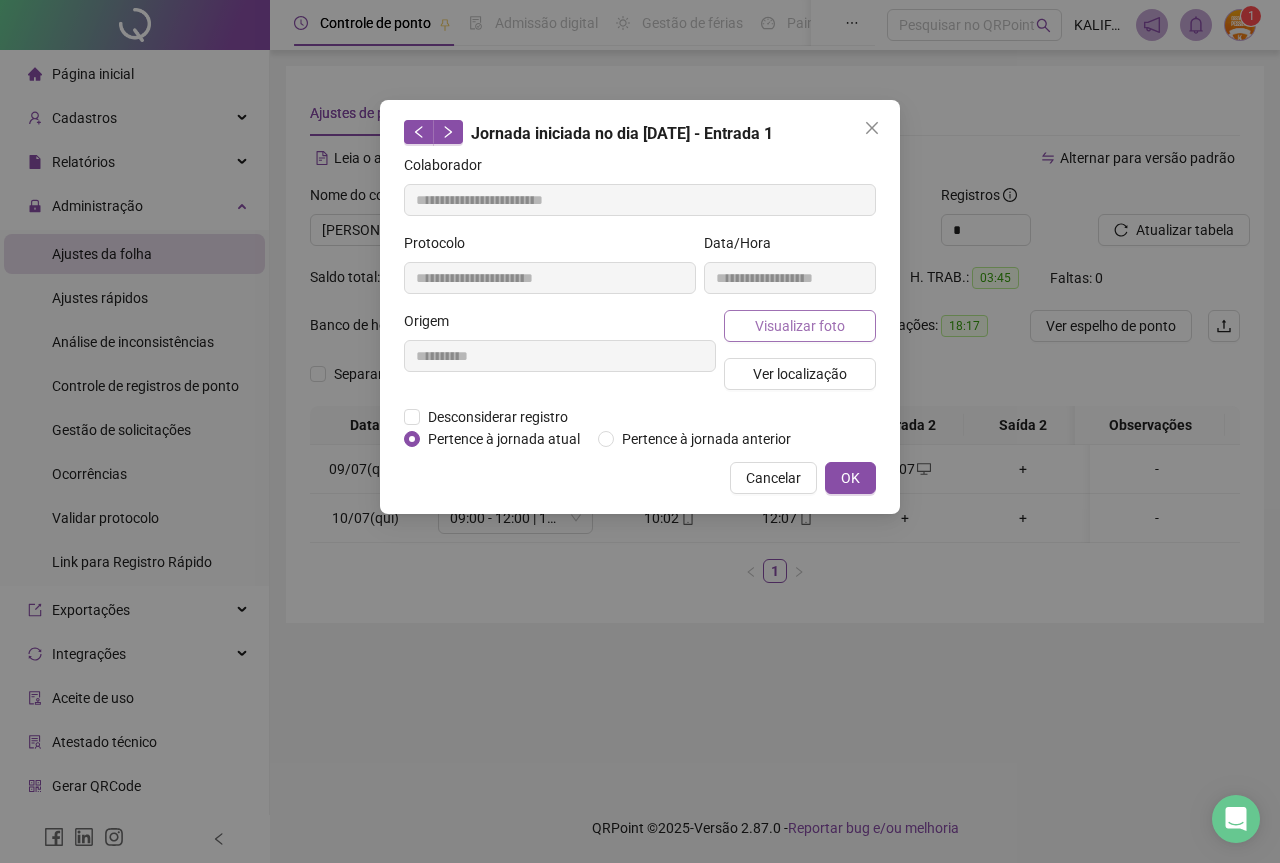 click on "Visualizar foto" at bounding box center [800, 326] 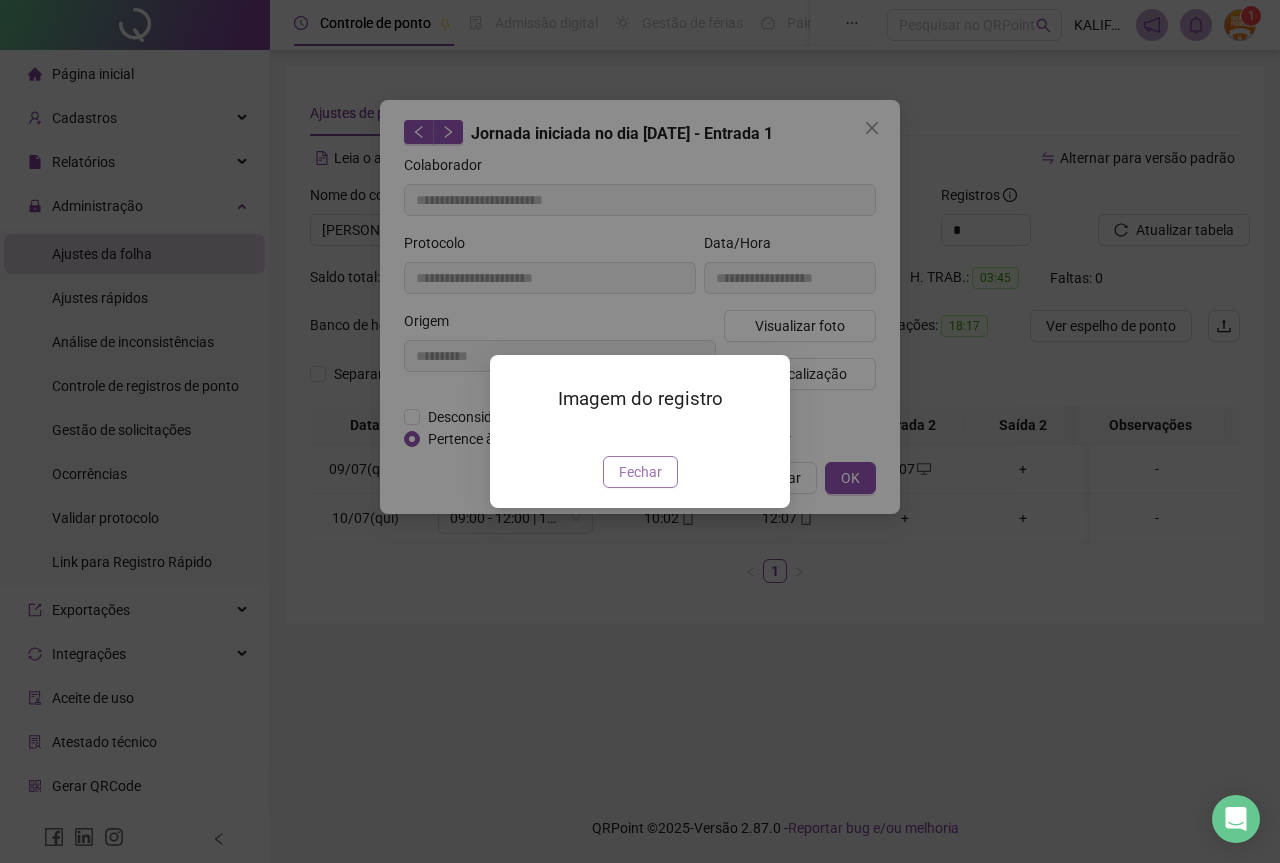 click on "Fechar" at bounding box center (640, 472) 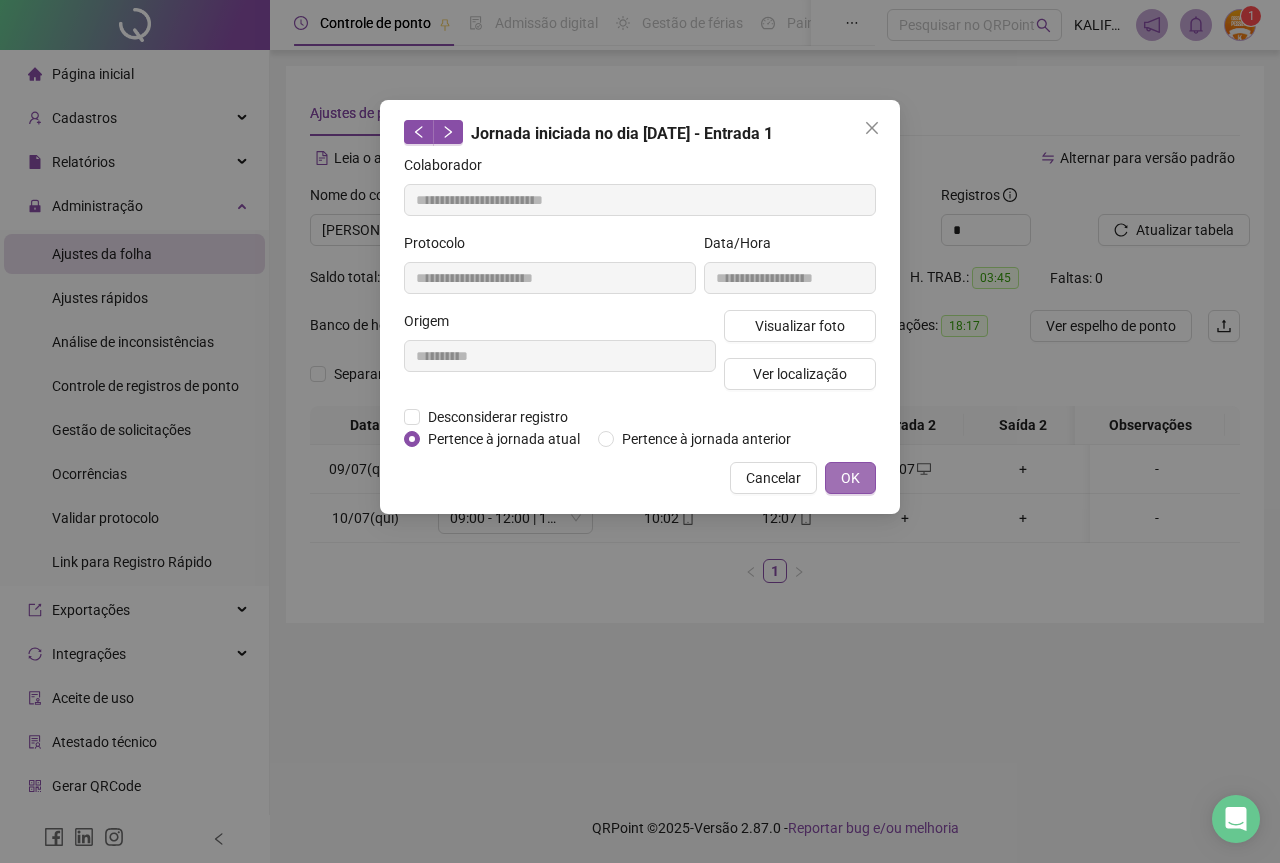 click on "OK" at bounding box center (850, 478) 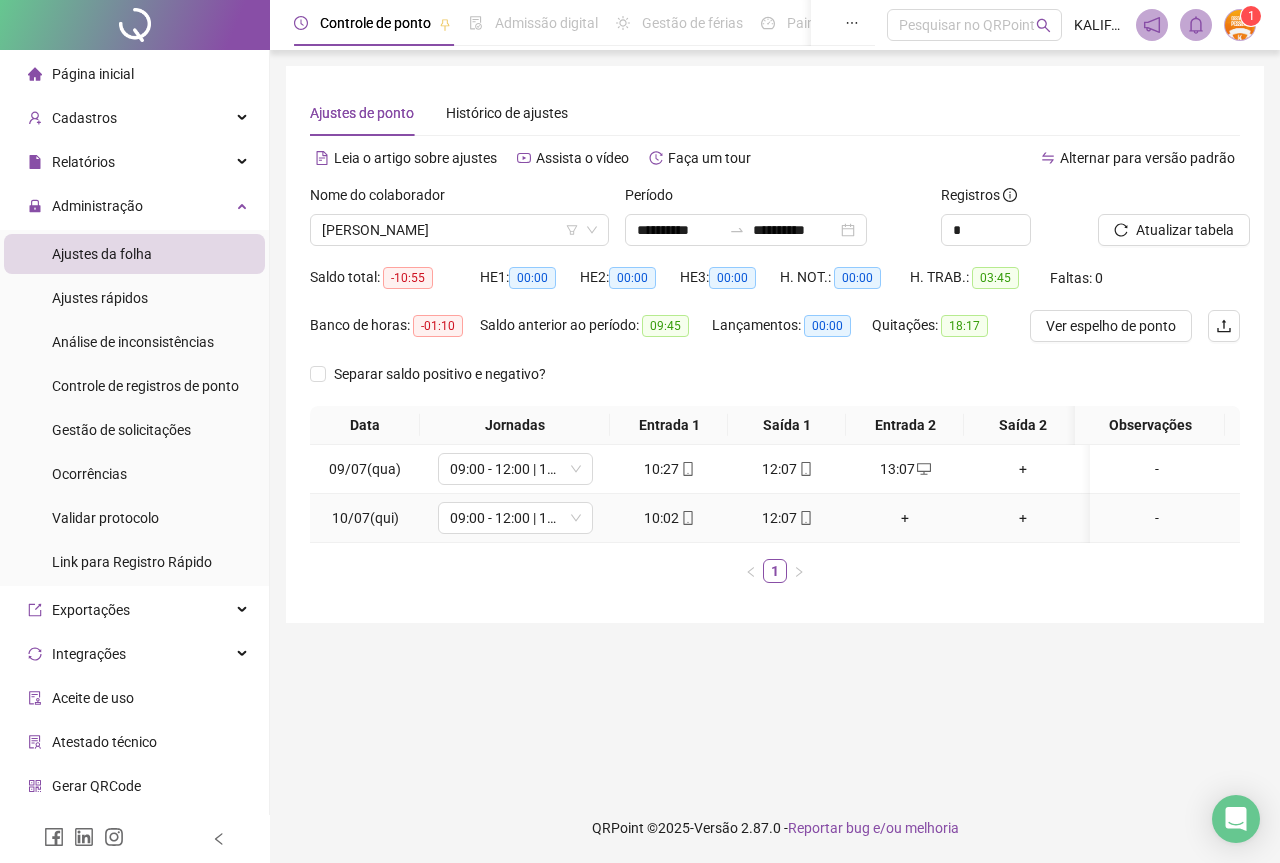 click at bounding box center [805, 518] 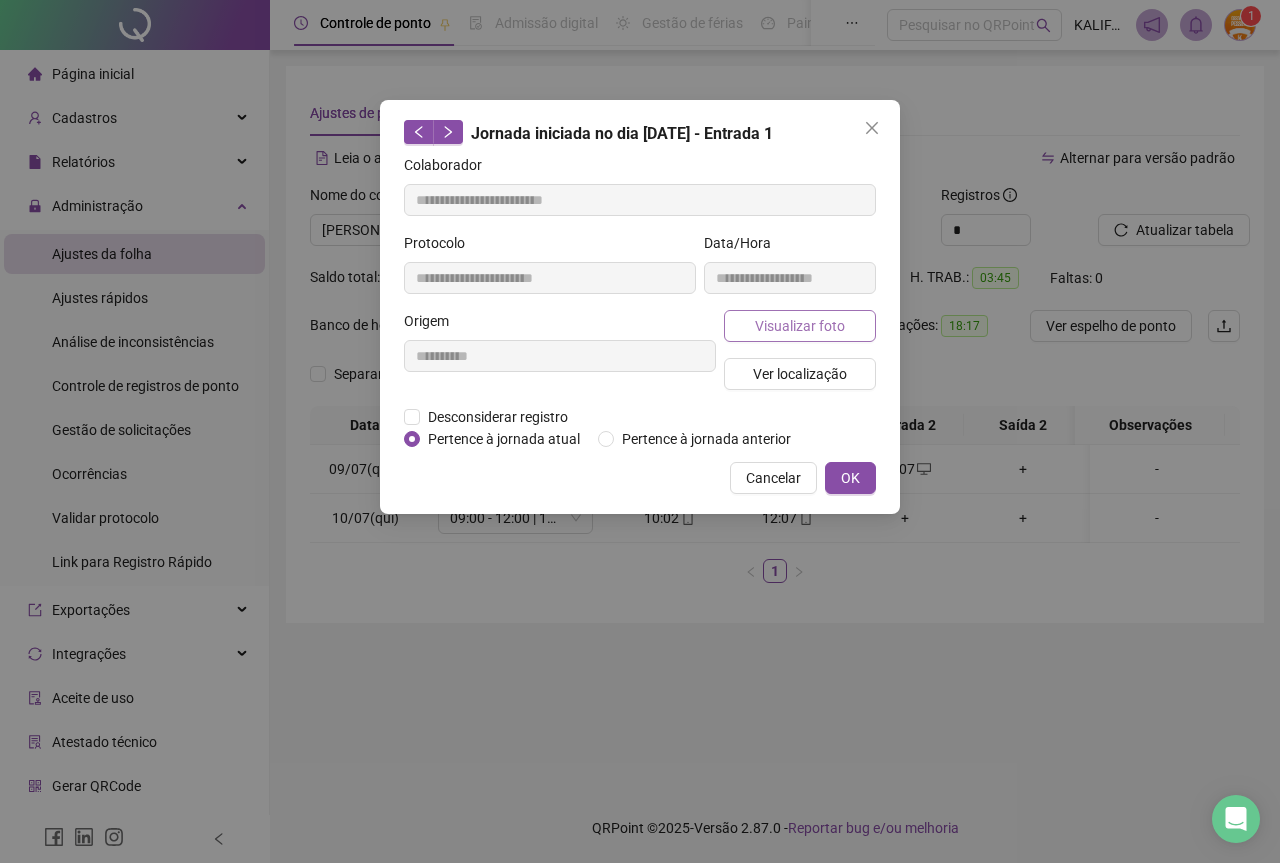 type on "**********" 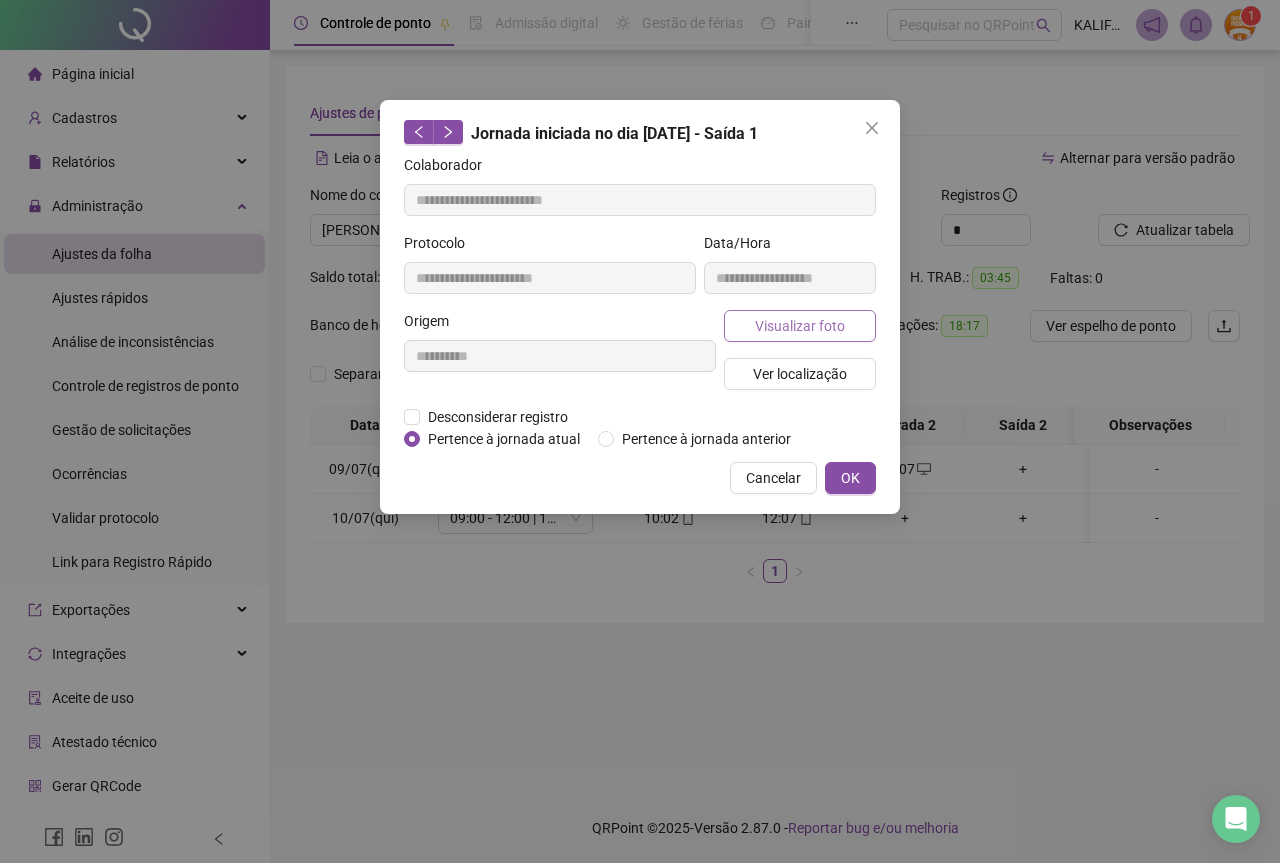 click on "Visualizar foto" at bounding box center (800, 326) 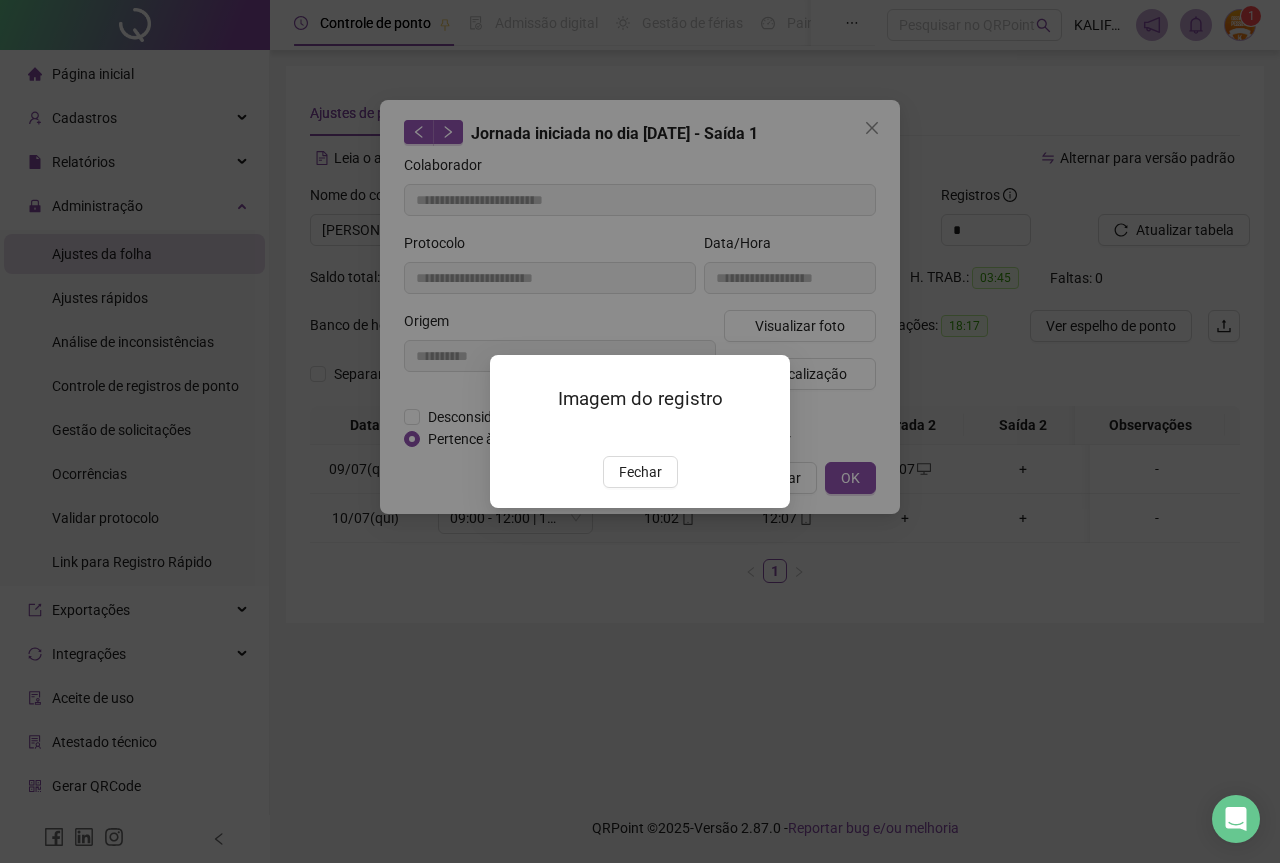 click on "Fechar" at bounding box center (640, 472) 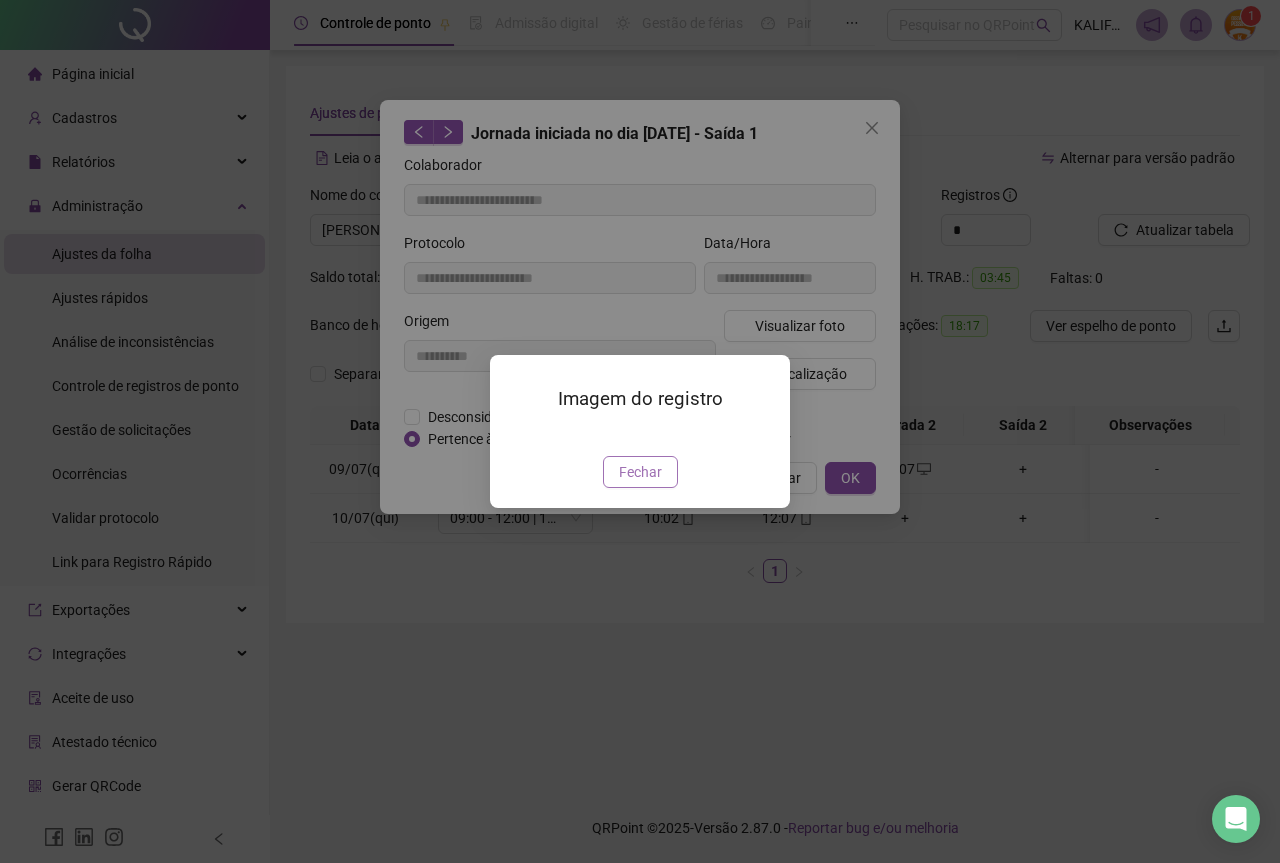 click on "Fechar" at bounding box center [640, 472] 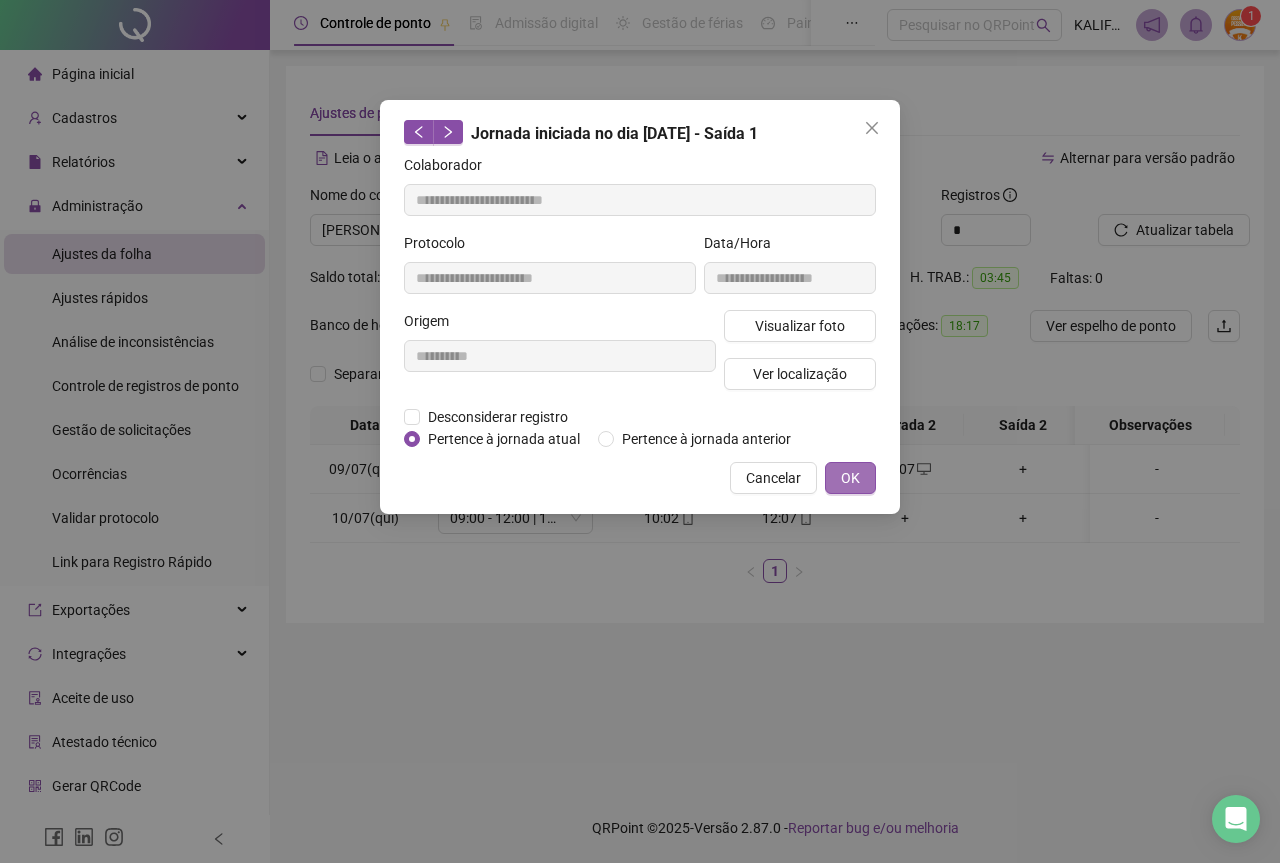 click on "OK" at bounding box center [850, 478] 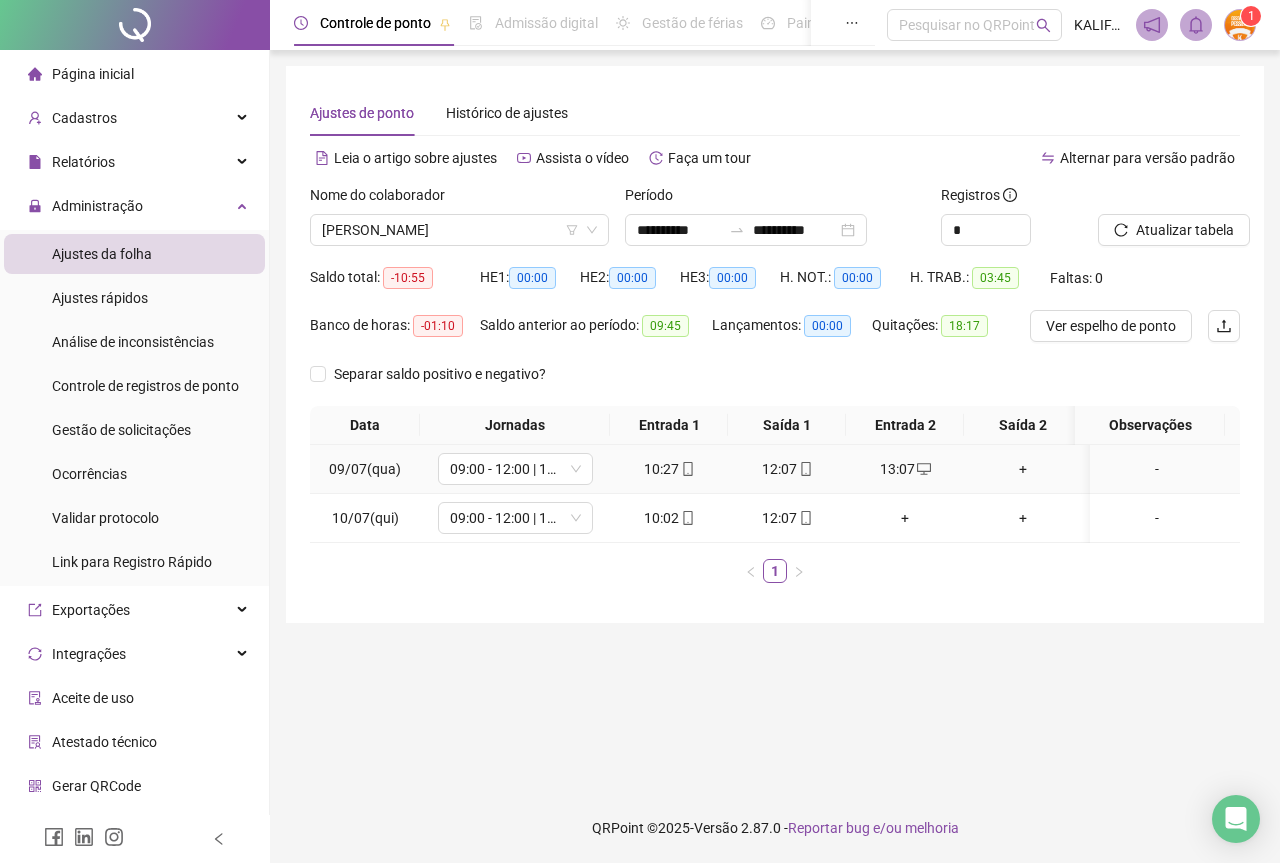 click on "+" at bounding box center [1023, 469] 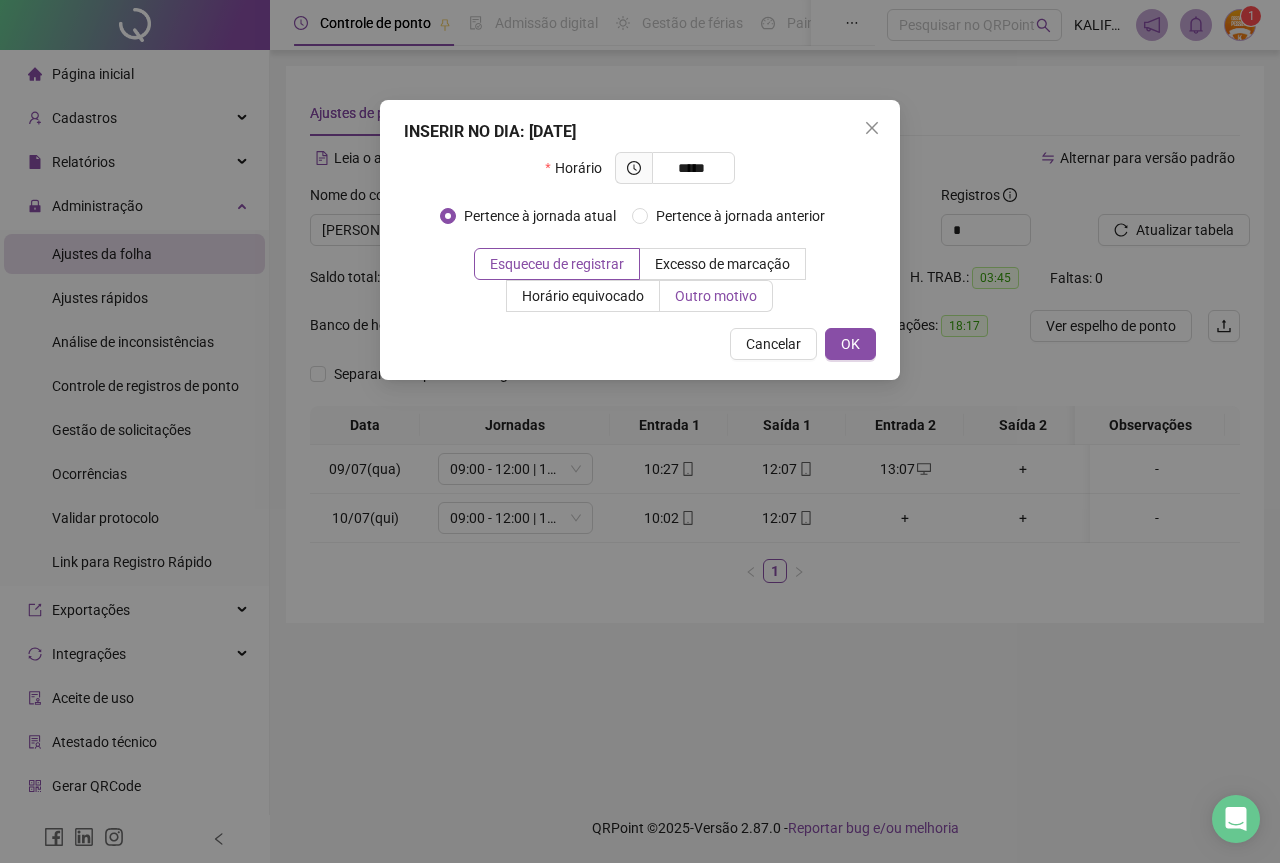 type on "*****" 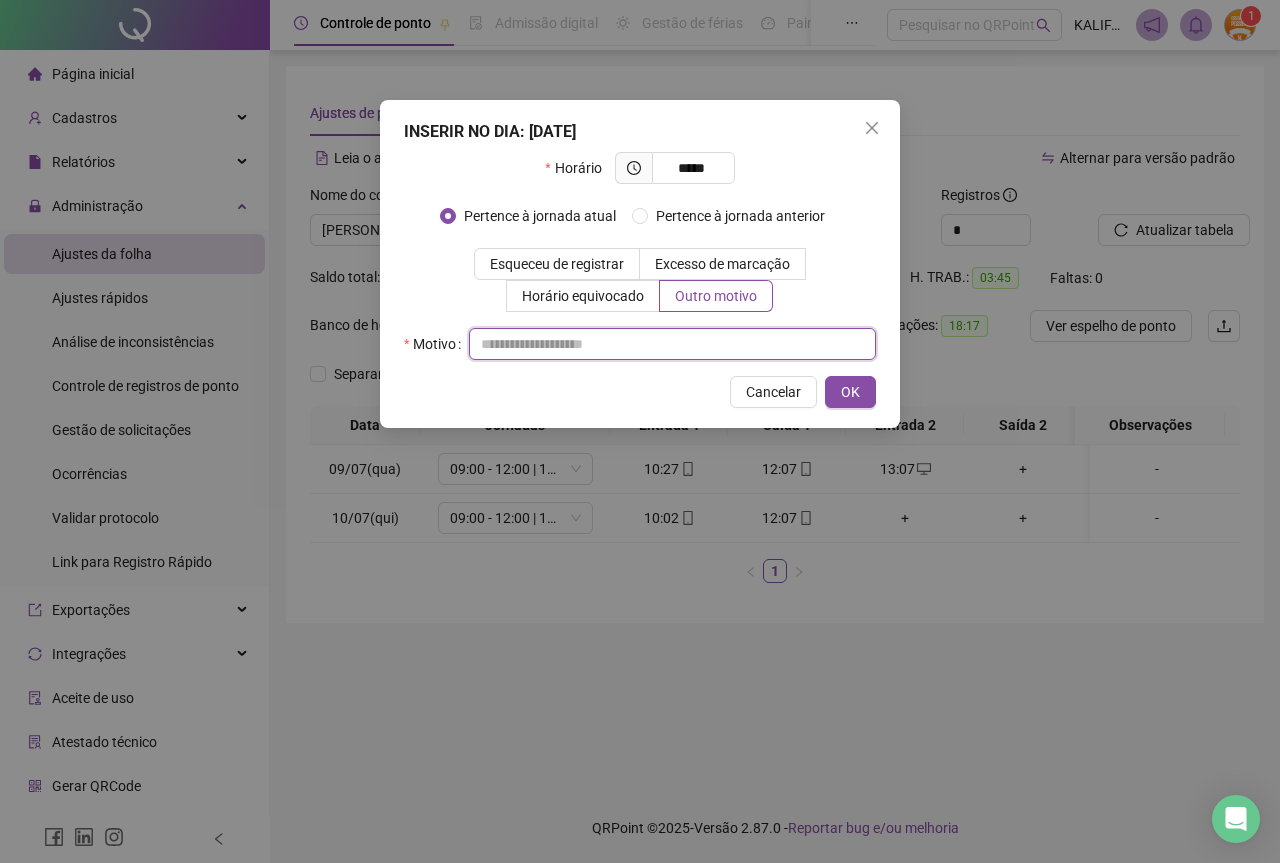 click at bounding box center [672, 344] 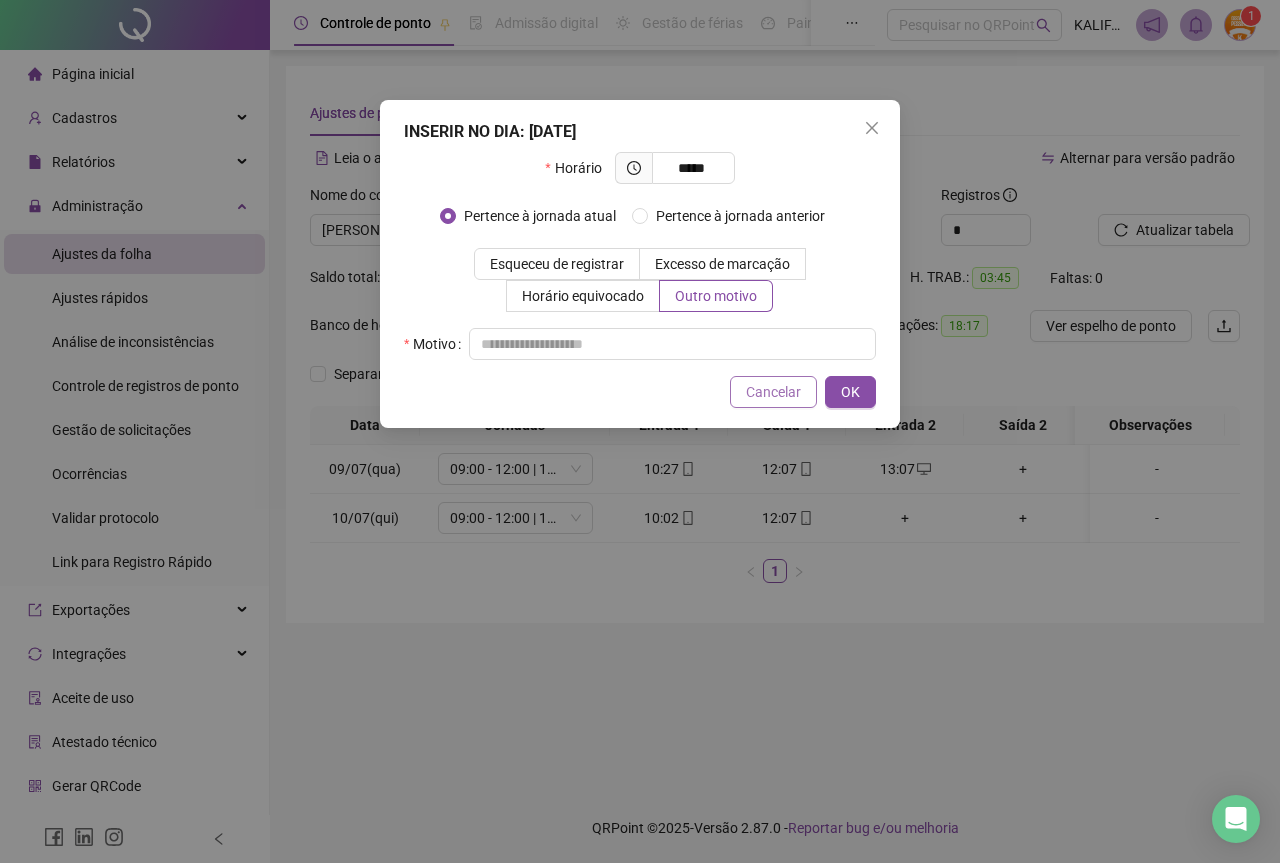 click on "Cancelar" at bounding box center [773, 392] 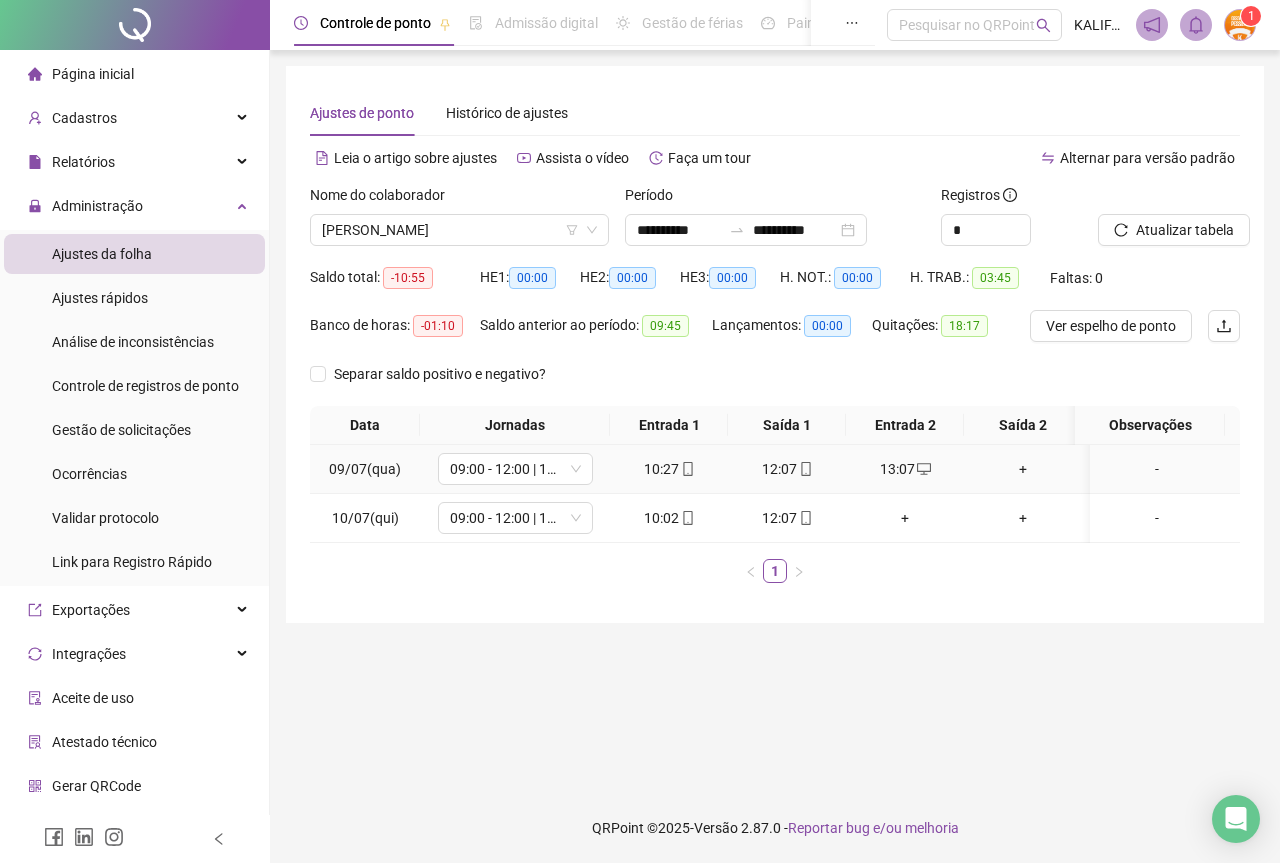 click on "+" at bounding box center [1023, 469] 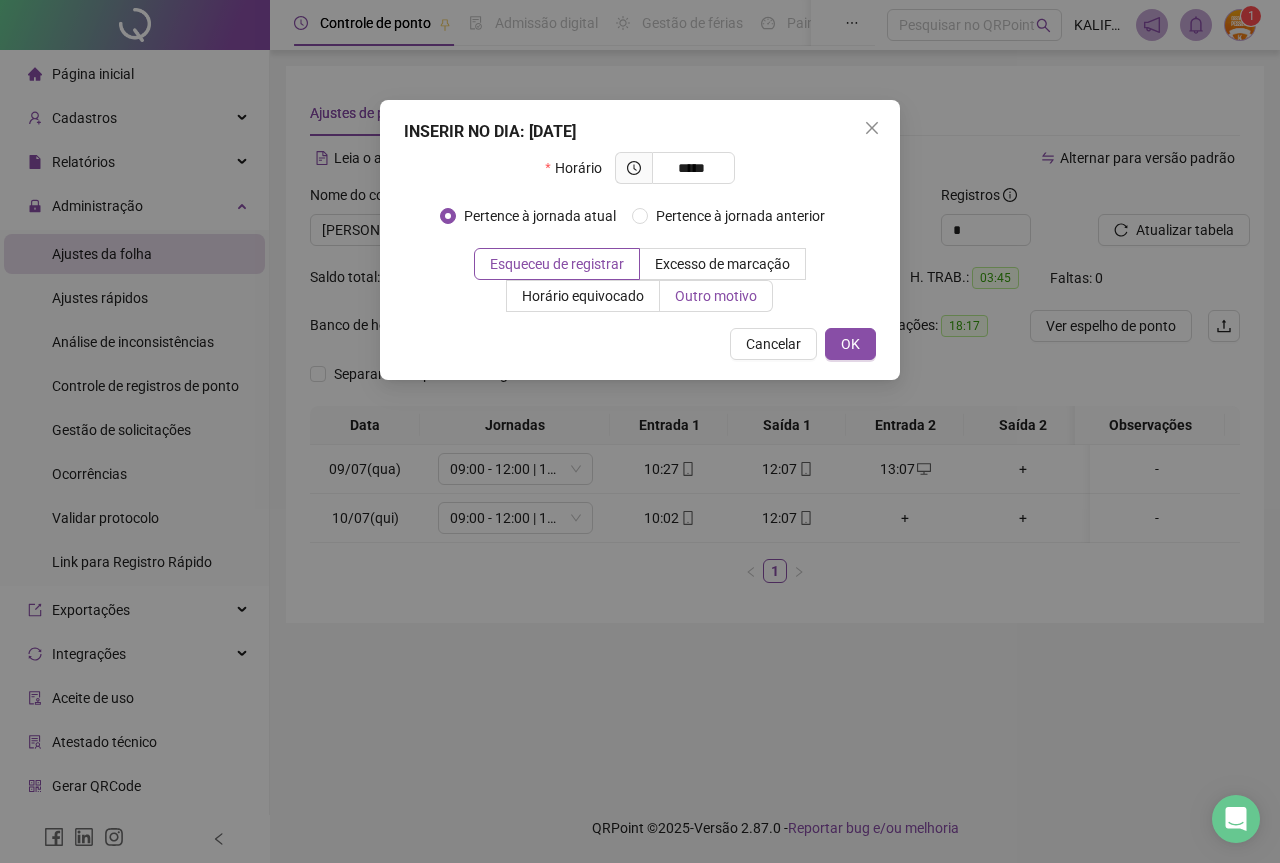 type on "*****" 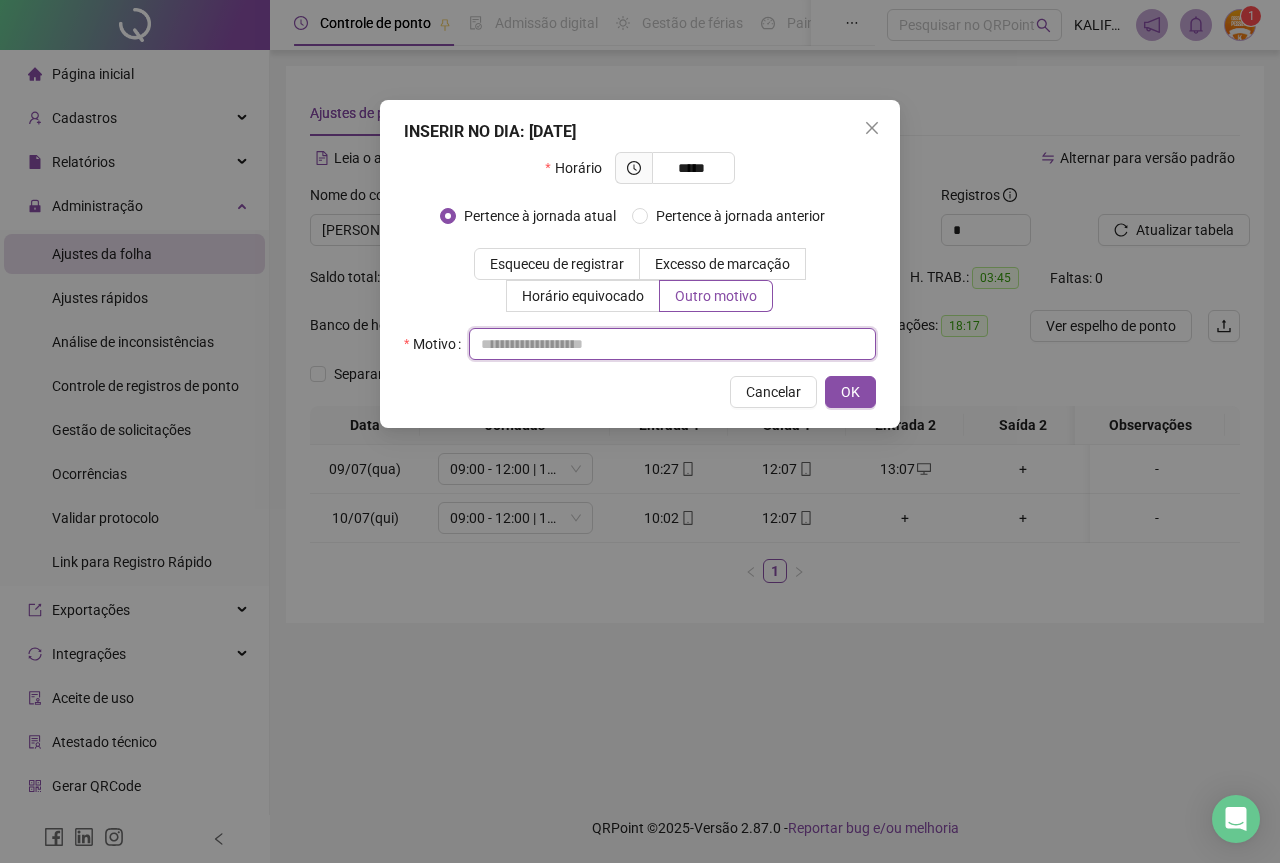 click at bounding box center (672, 344) 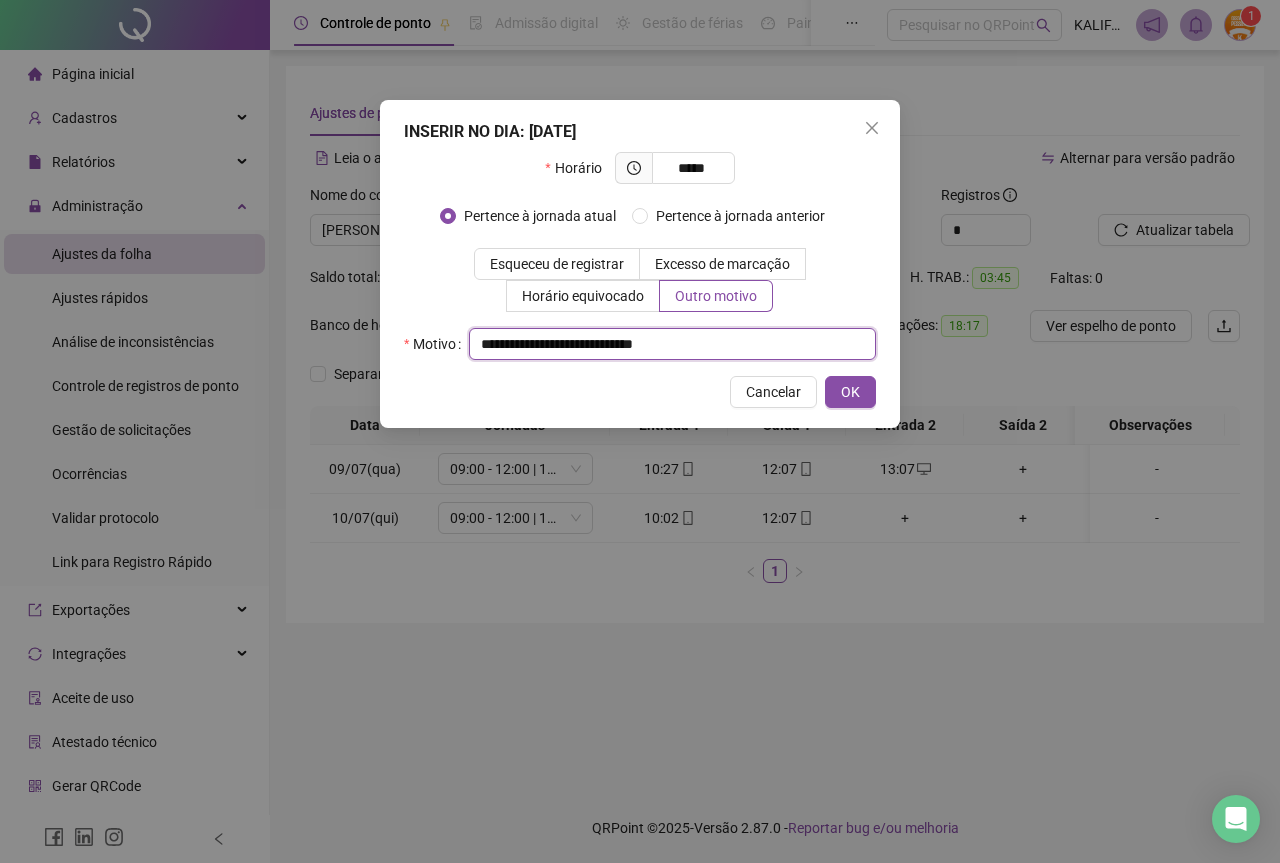 click on "**********" at bounding box center [672, 344] 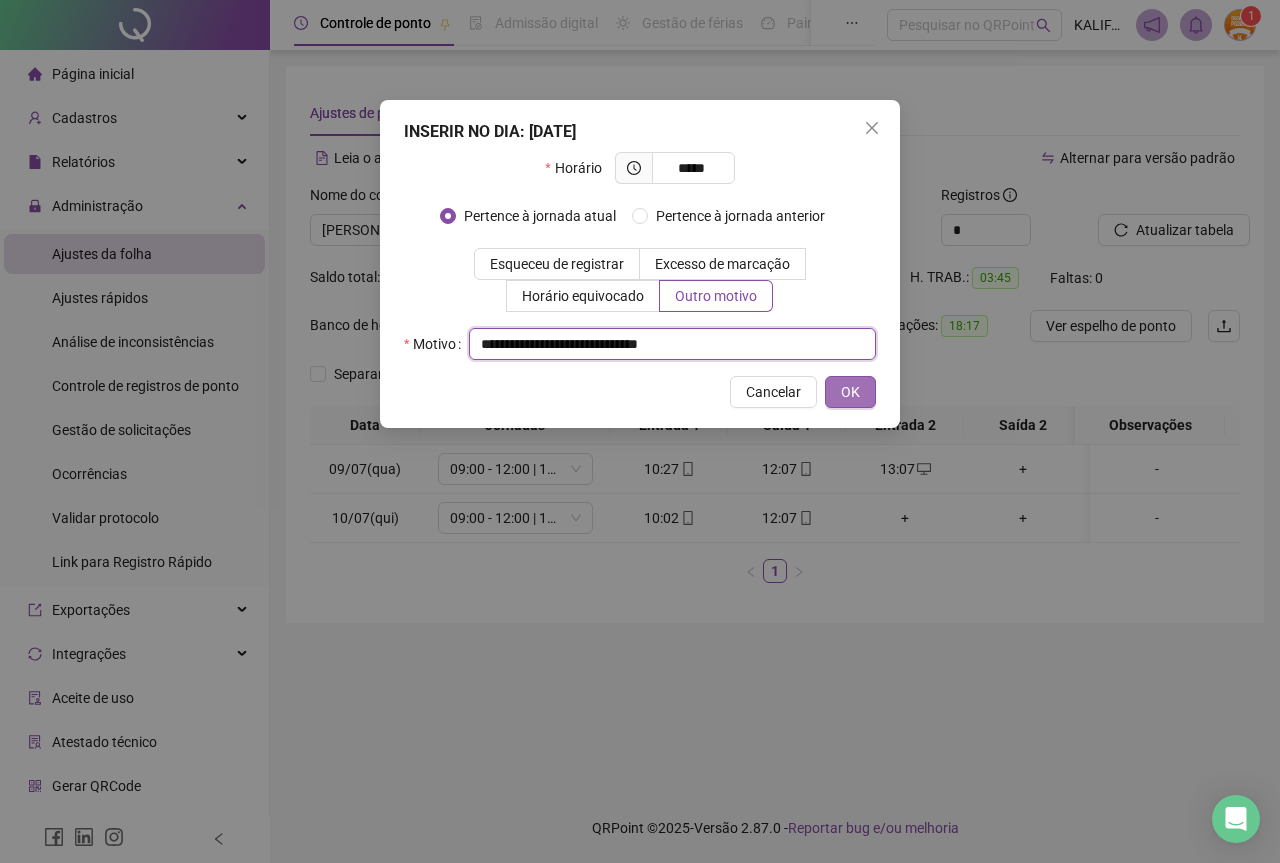 type on "**********" 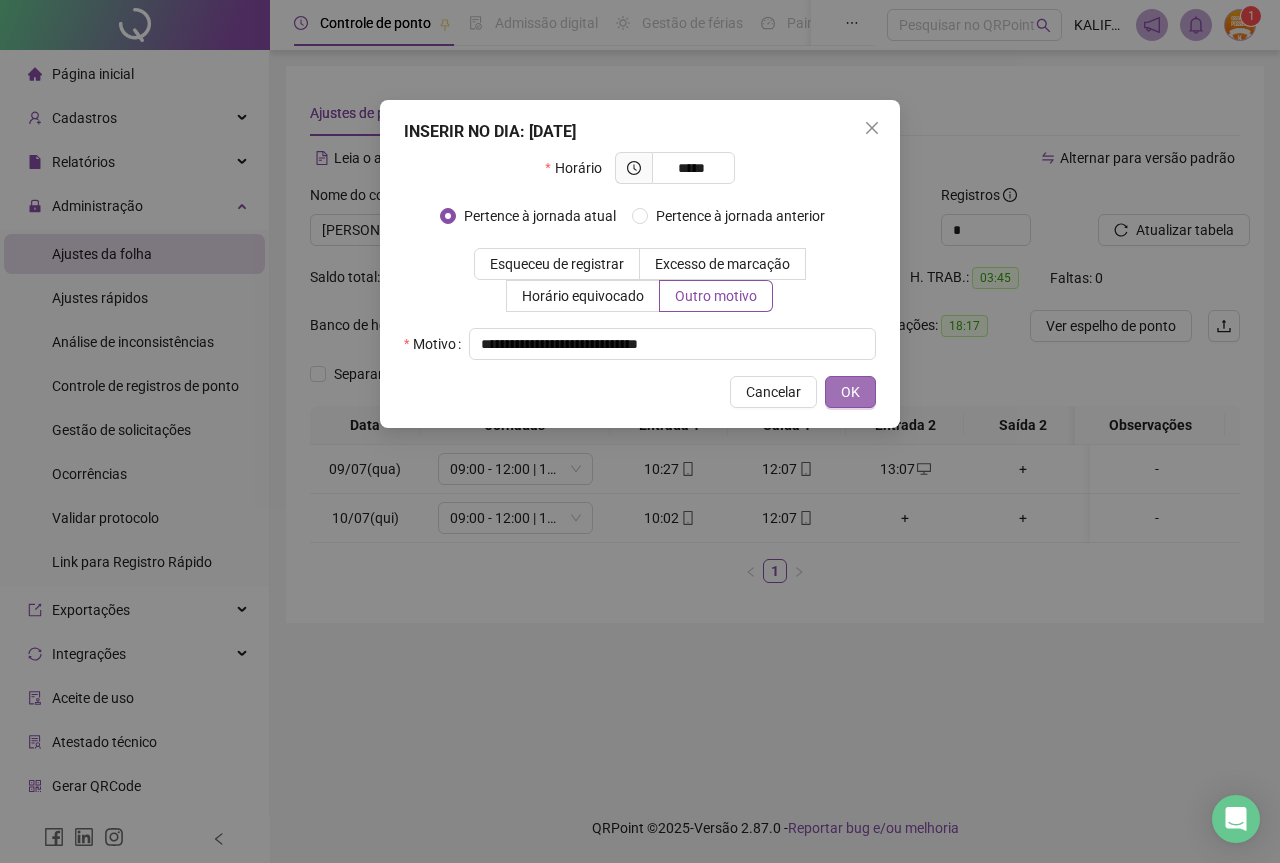 click on "OK" at bounding box center [850, 392] 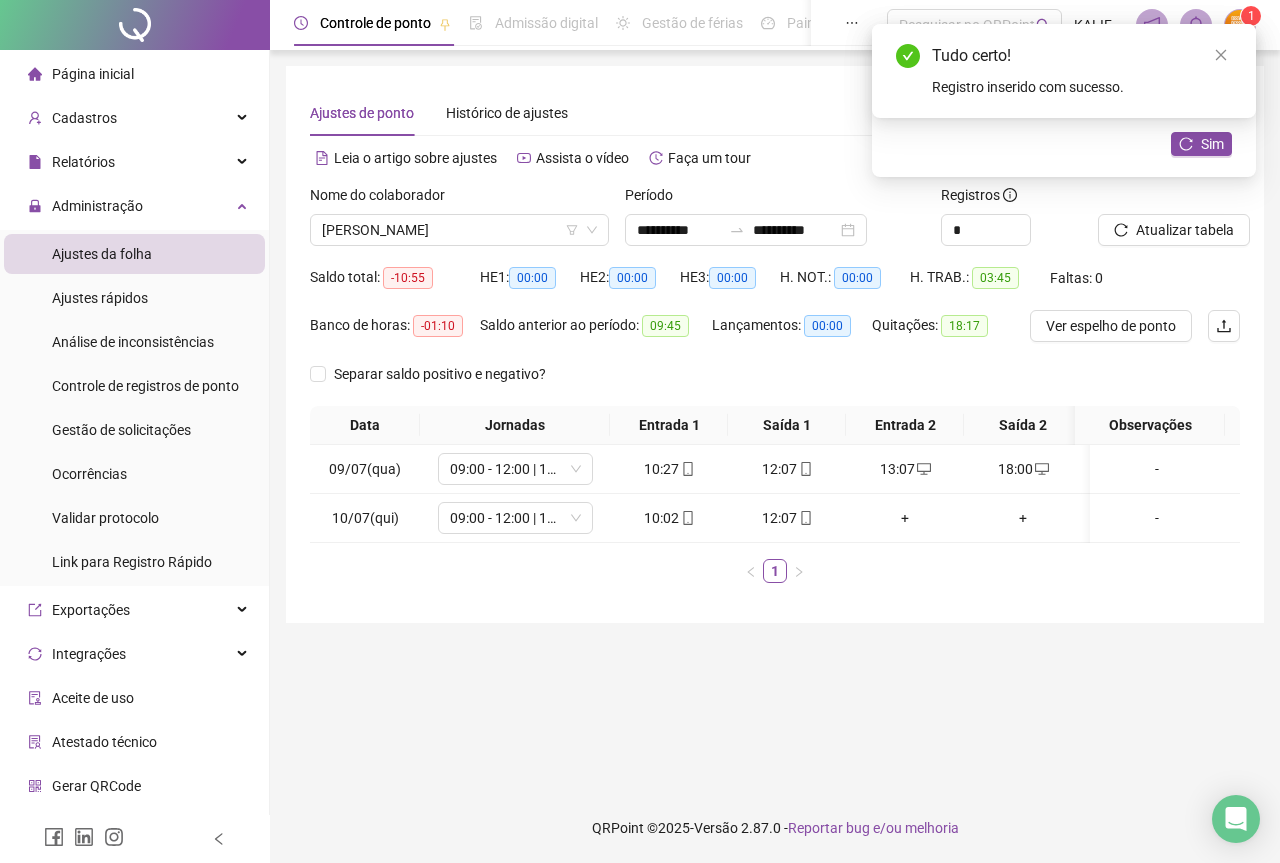 click on "Sim" at bounding box center [1201, 144] 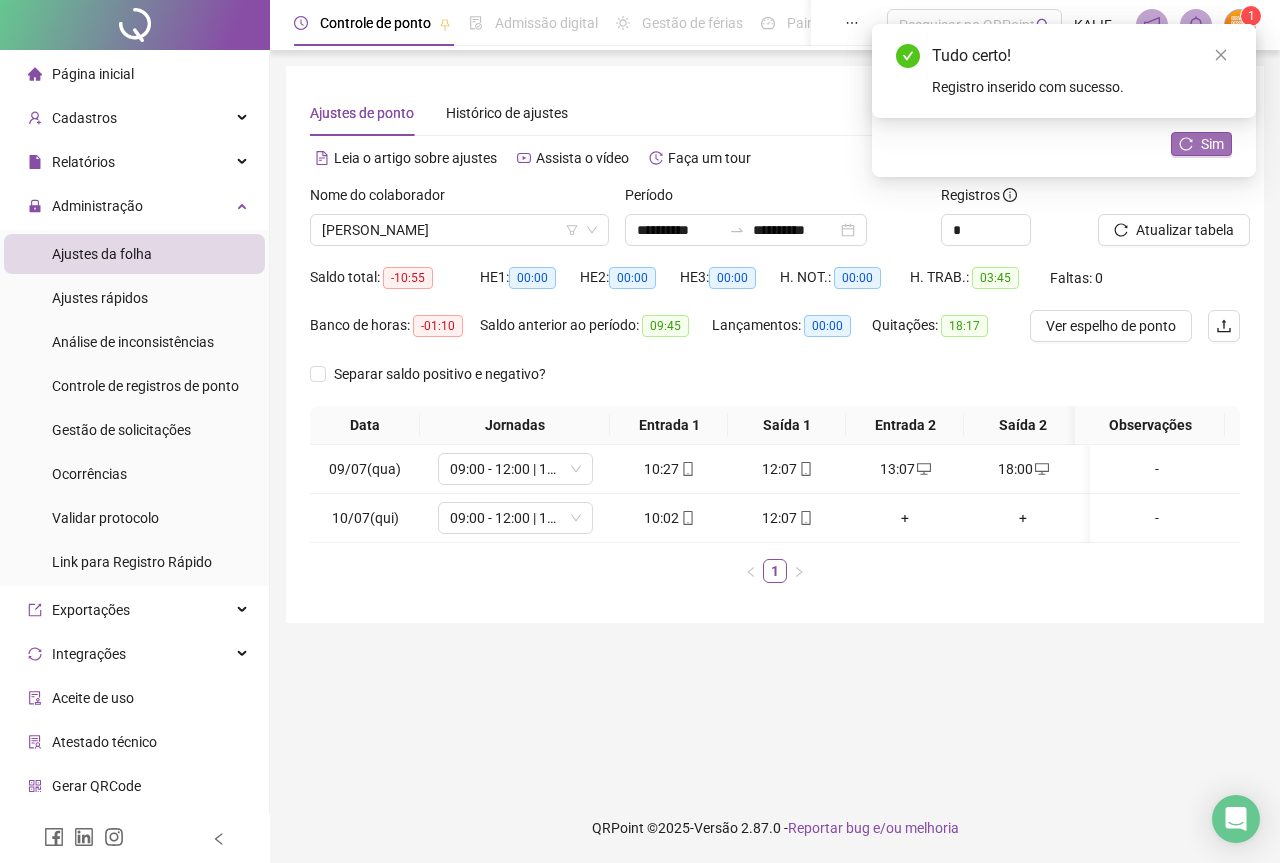 click on "Sim" at bounding box center (1212, 144) 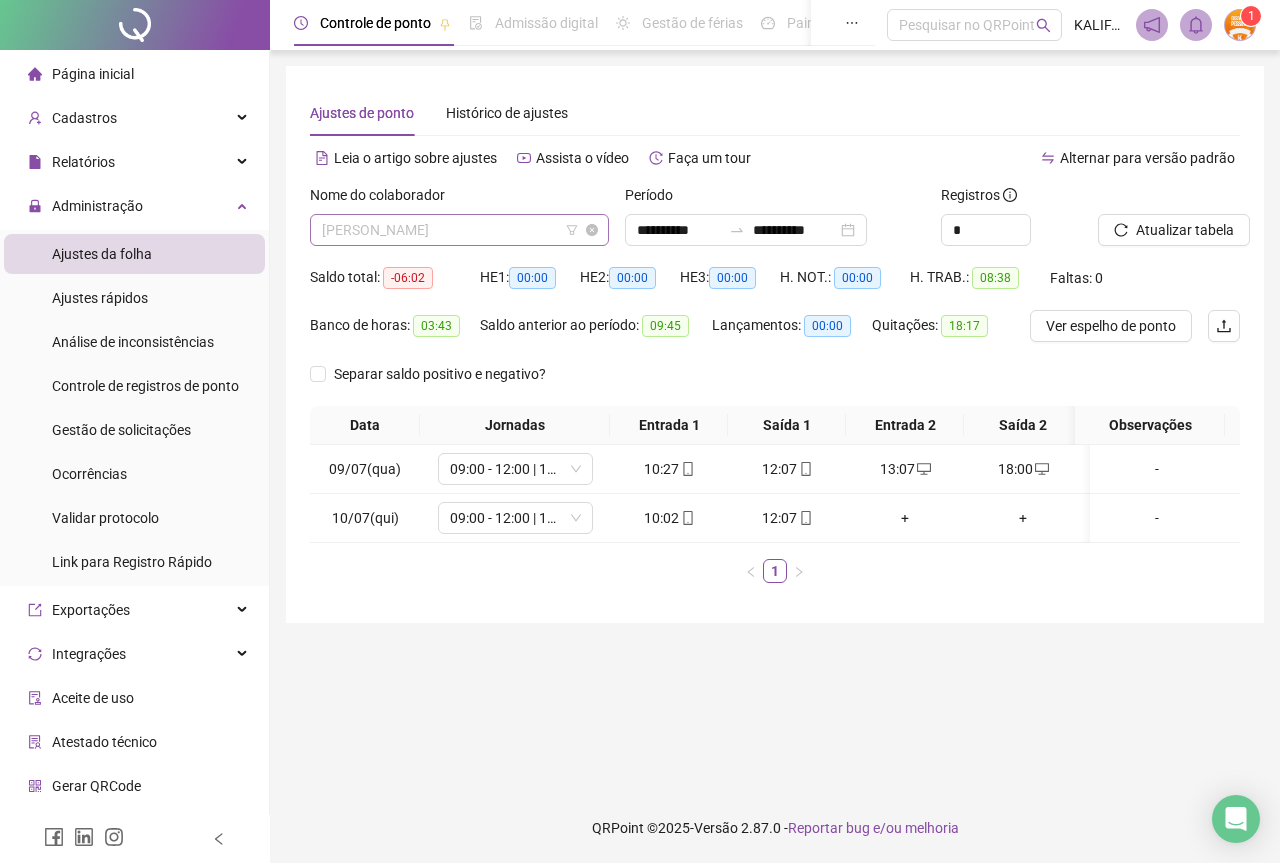 click on "[PERSON_NAME]" at bounding box center (459, 230) 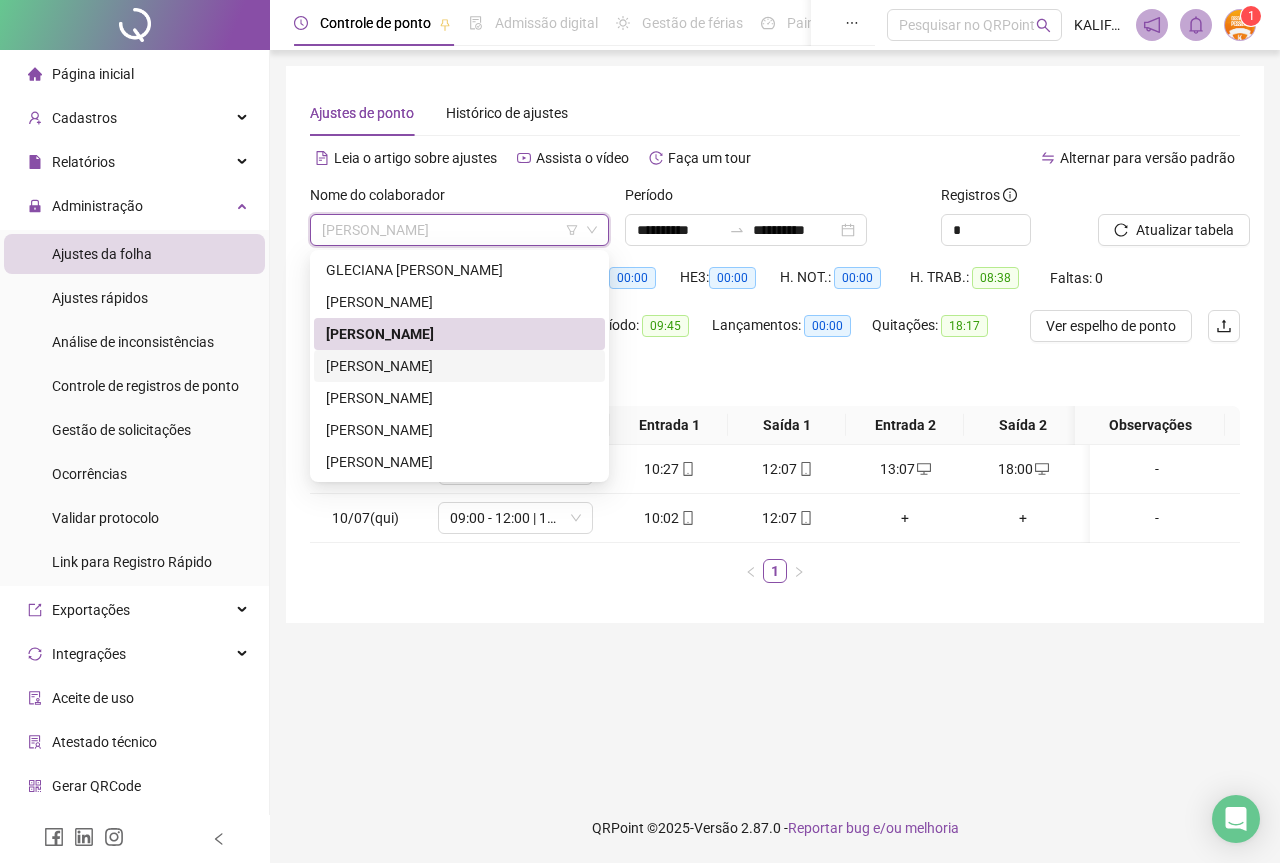 click on "[PERSON_NAME]" at bounding box center [459, 366] 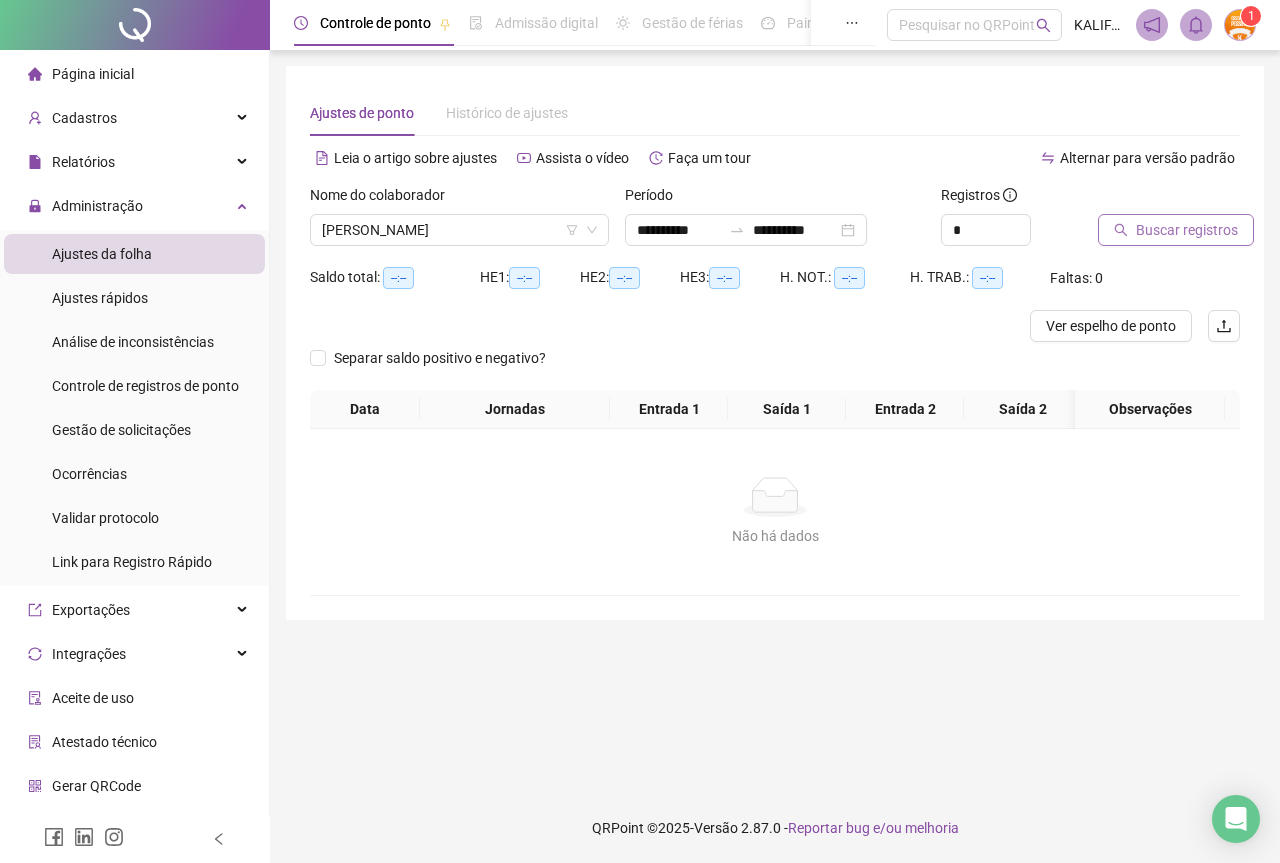 click on "Buscar registros" at bounding box center [1187, 230] 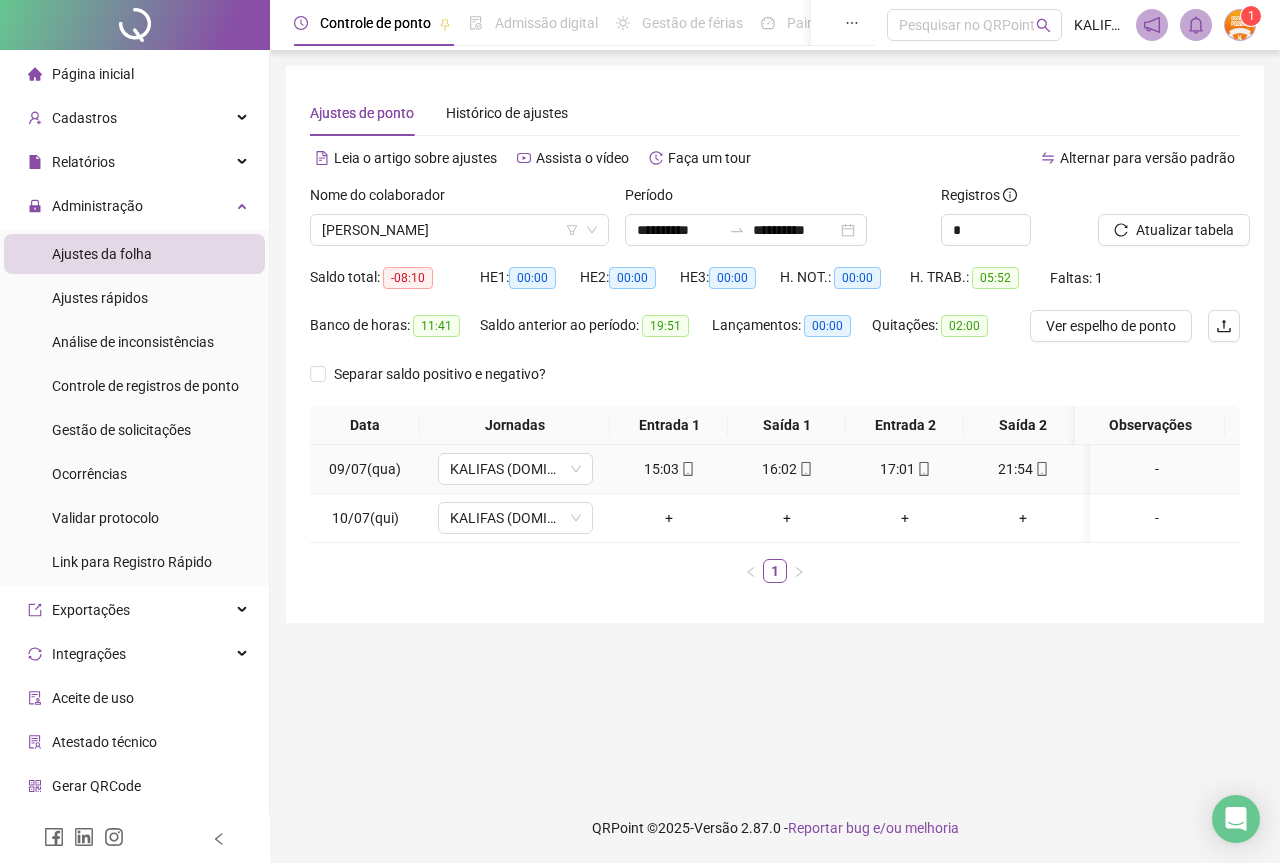 click 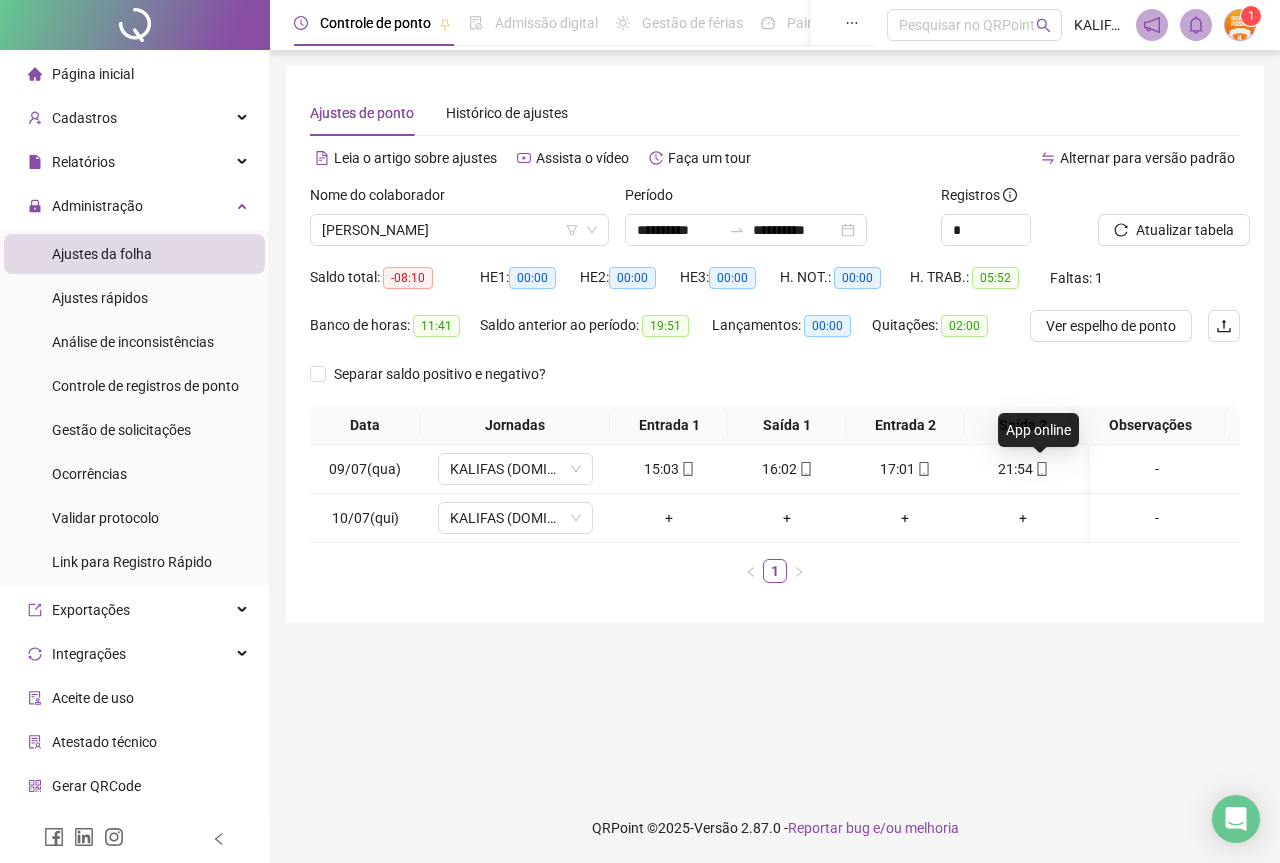 type on "**********" 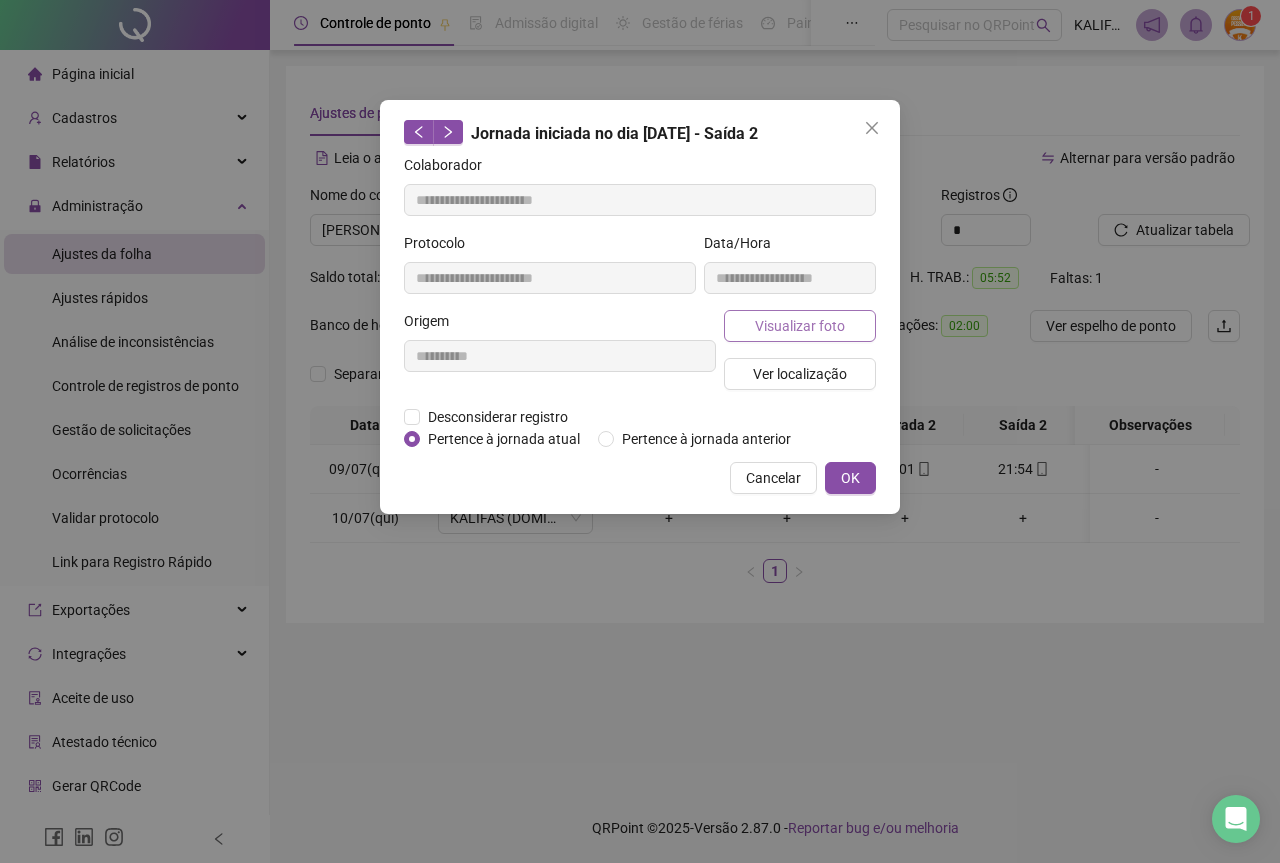click on "Visualizar foto" at bounding box center (800, 326) 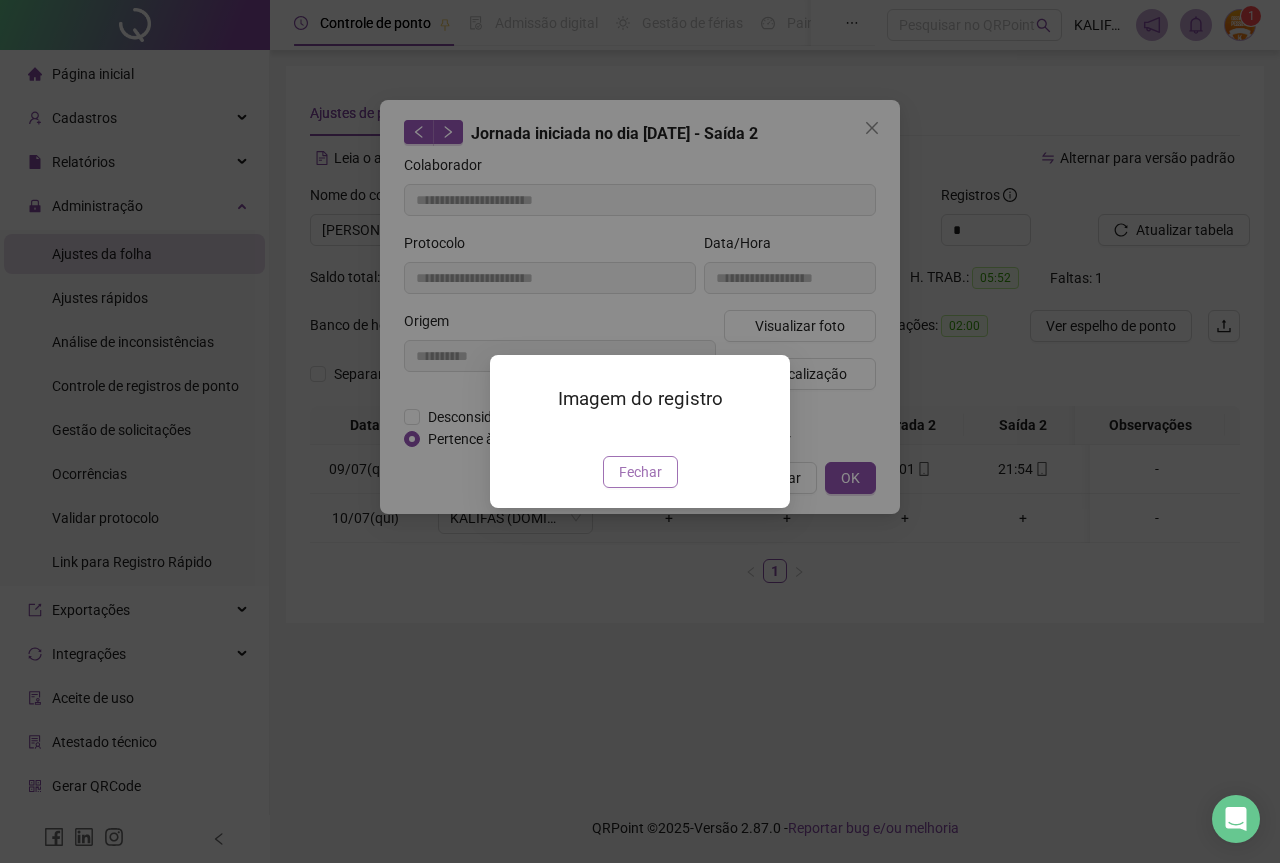 click on "Fechar" at bounding box center [640, 472] 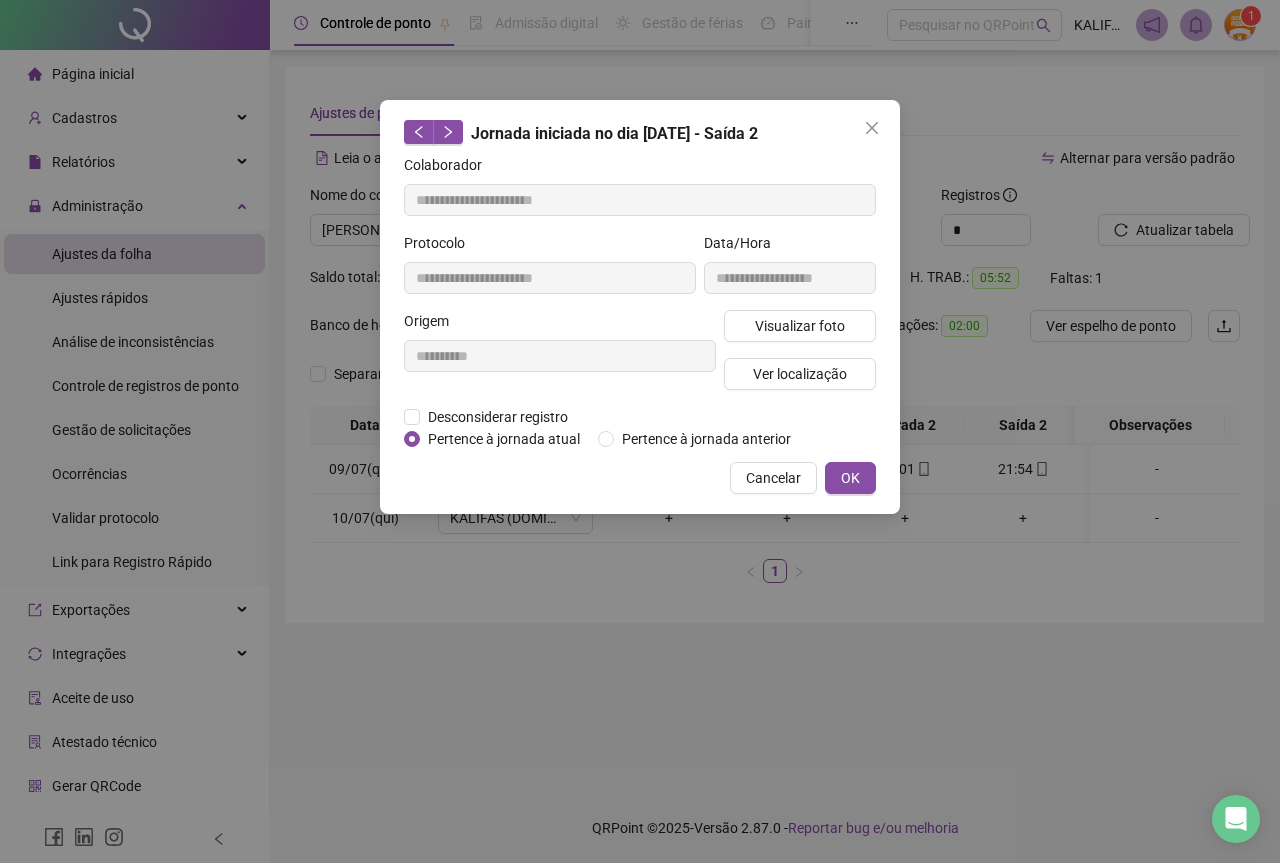 click on "OK" at bounding box center (850, 478) 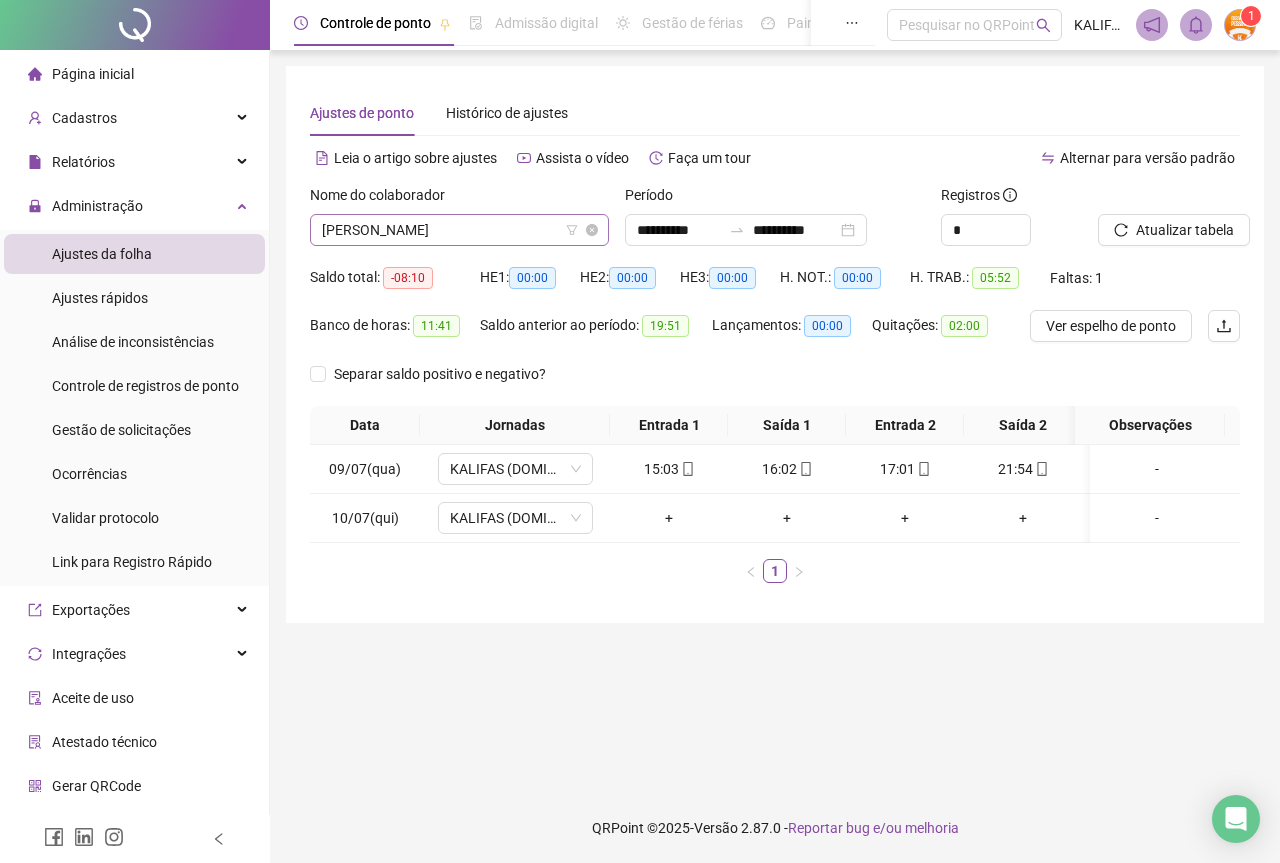 click on "[PERSON_NAME]" at bounding box center [459, 230] 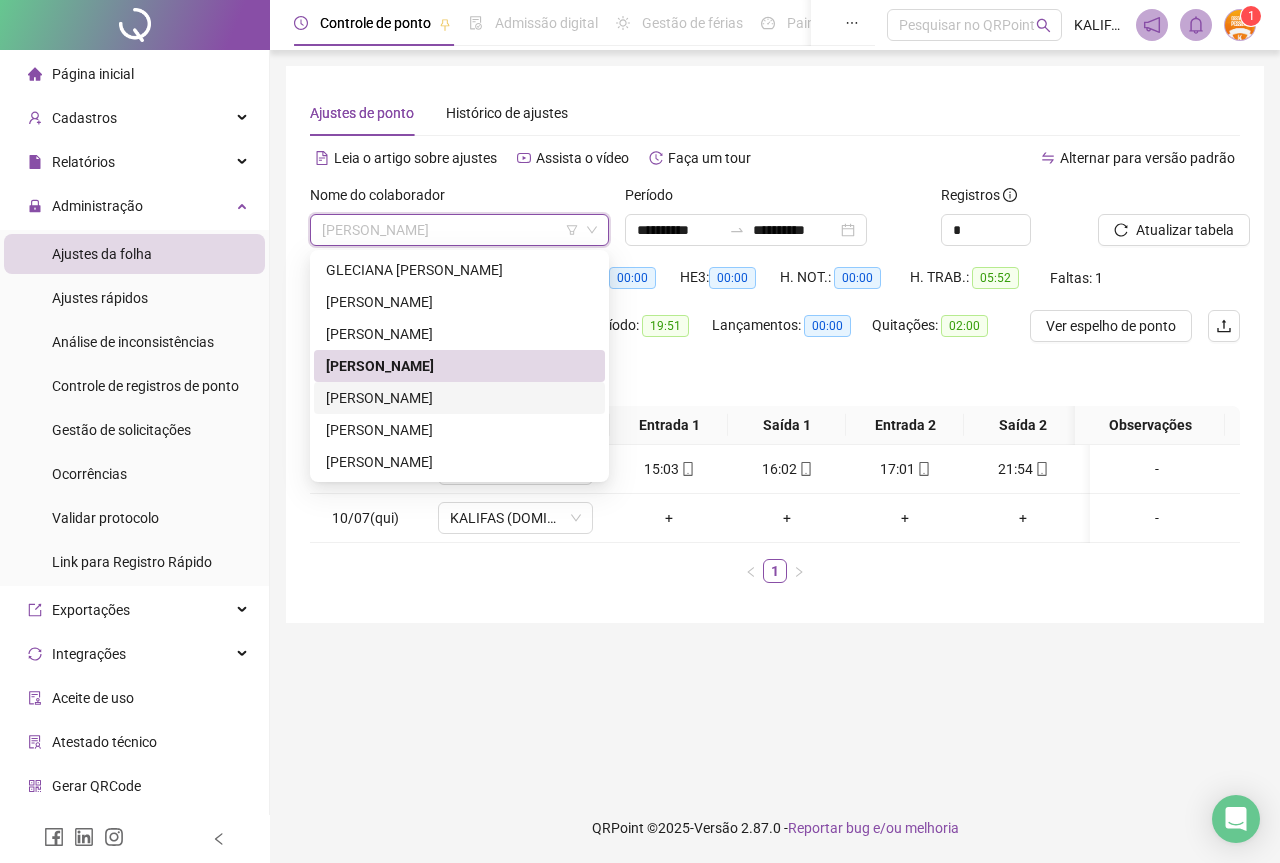 click on "[PERSON_NAME]" at bounding box center [459, 398] 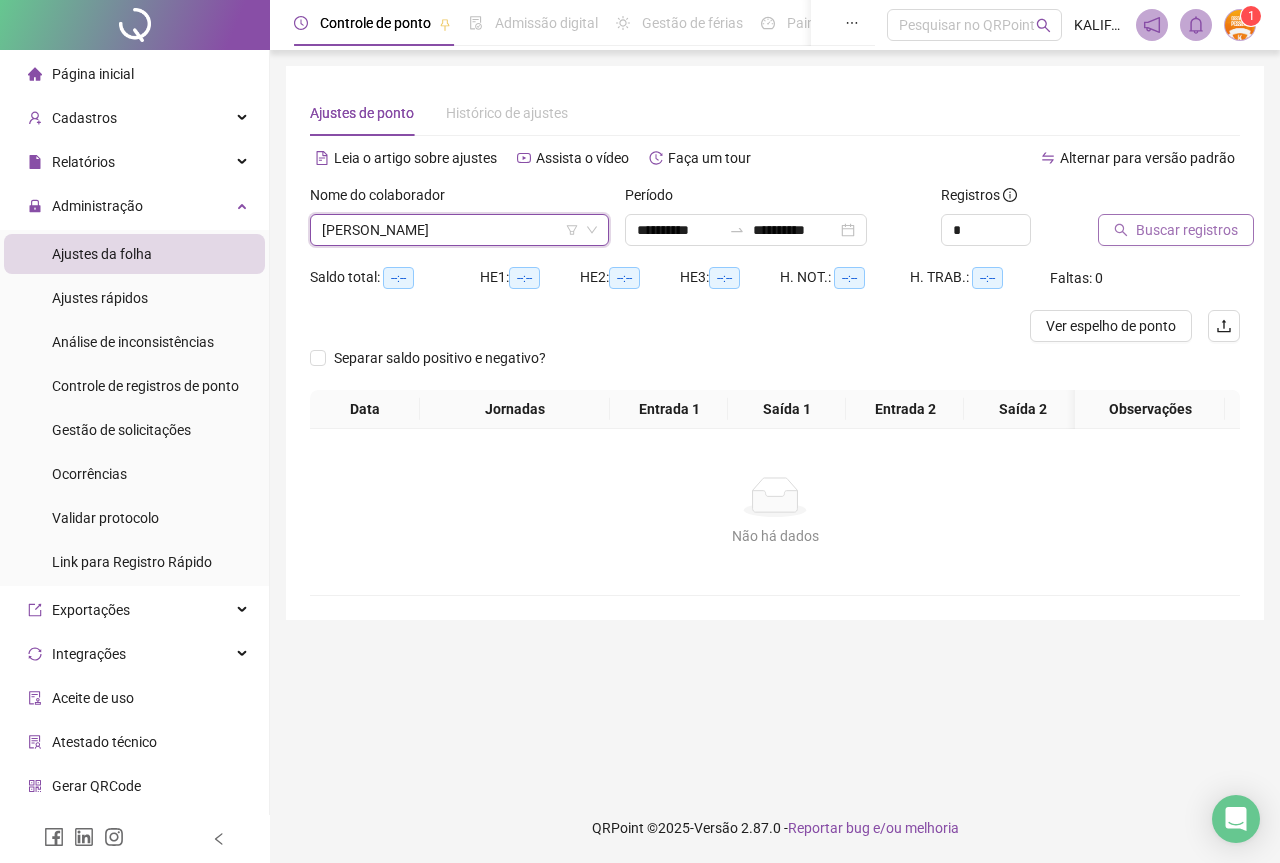 click on "Buscar registros" at bounding box center (1176, 230) 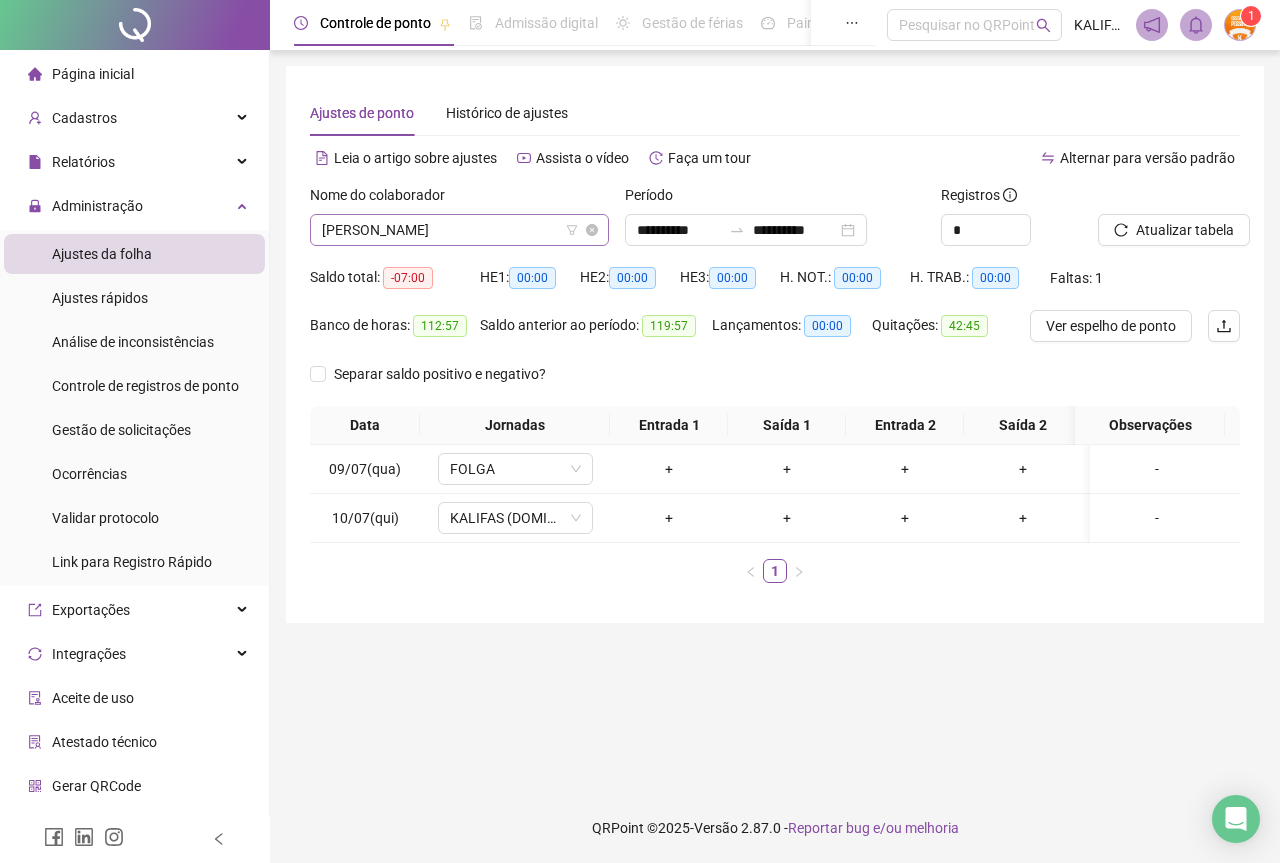 click on "[PERSON_NAME]" at bounding box center [459, 230] 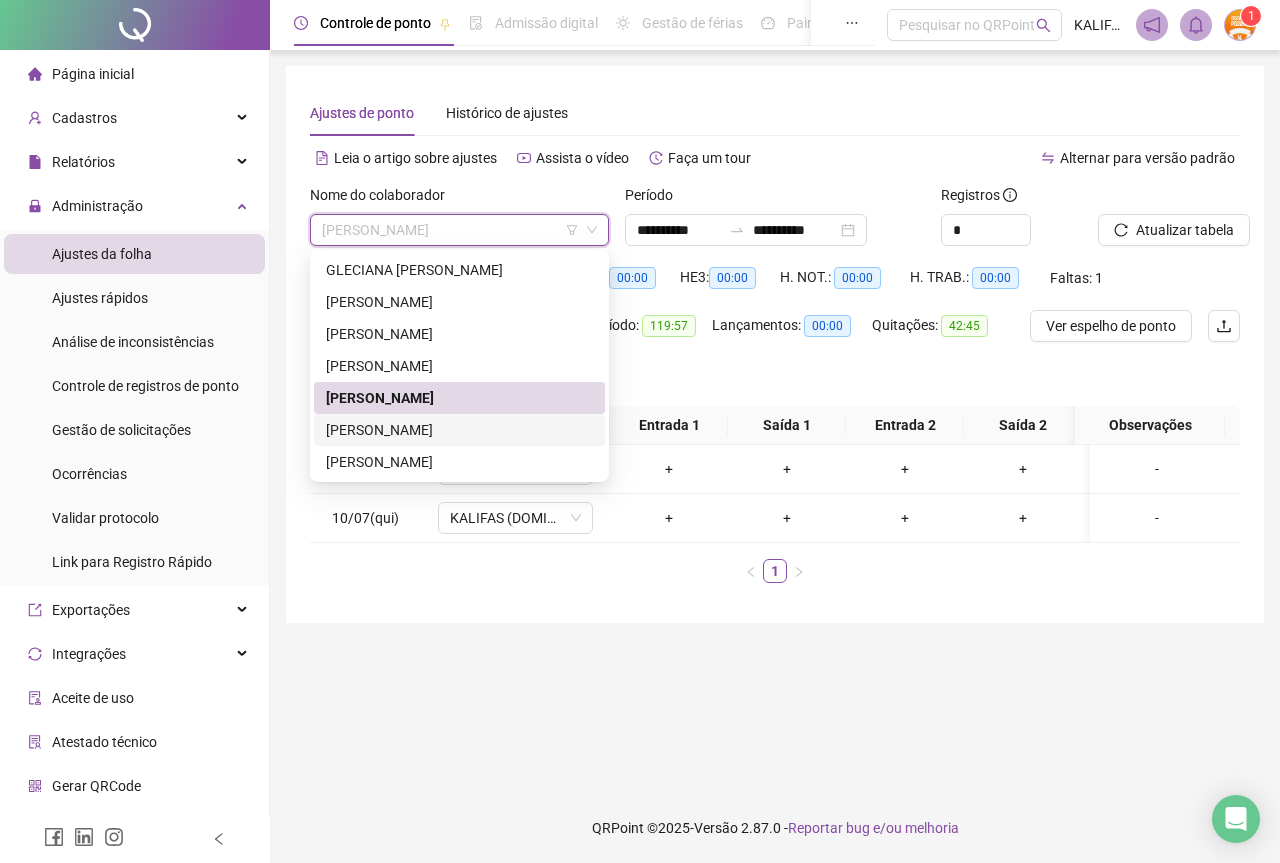 click on "[PERSON_NAME]" at bounding box center (459, 430) 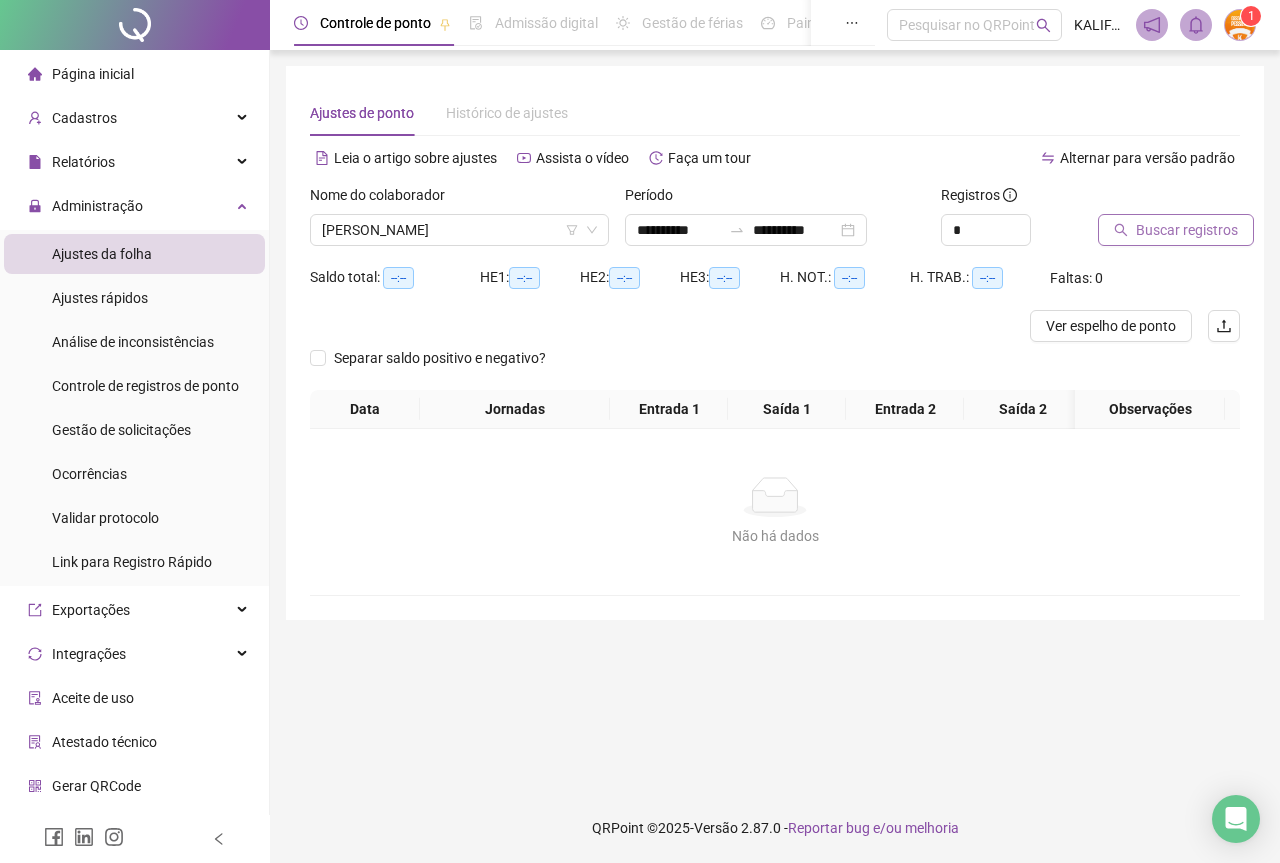 click 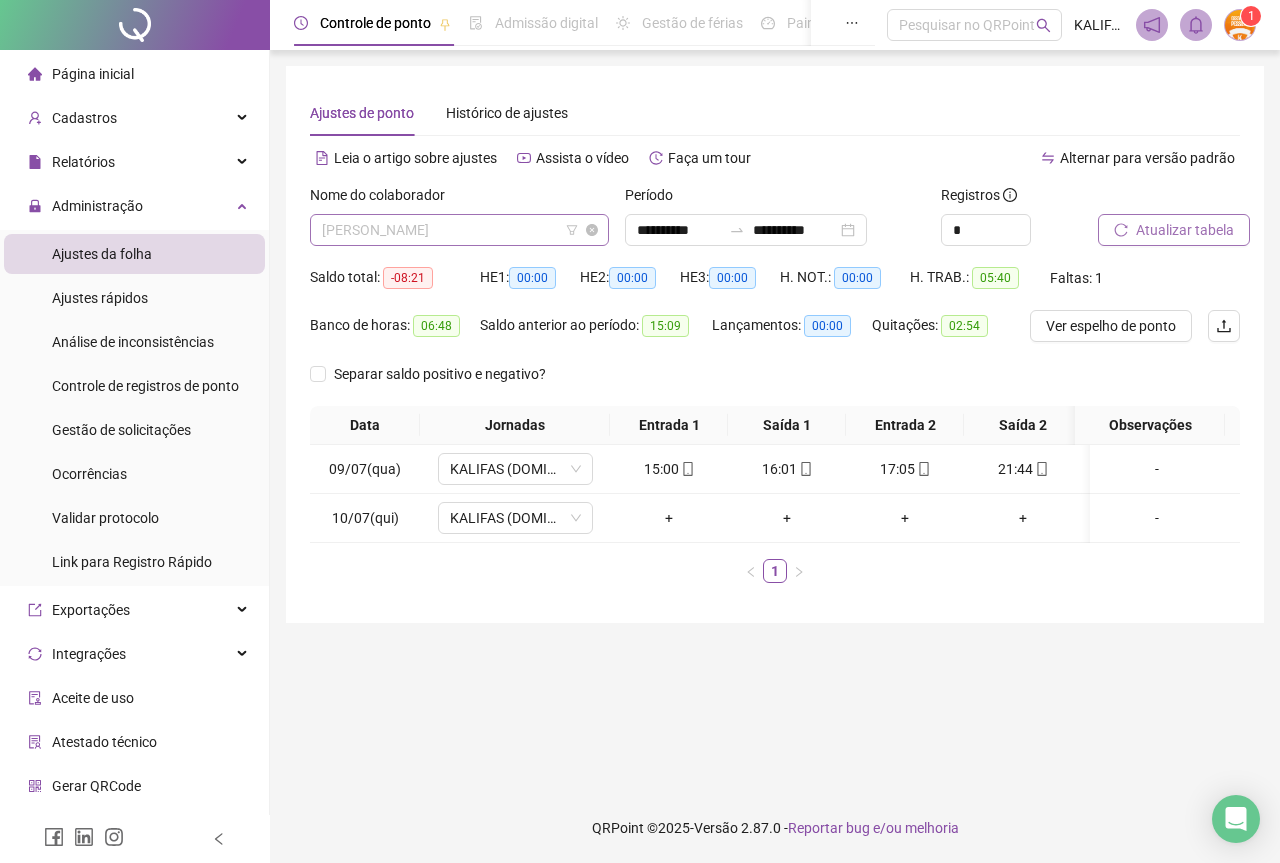 click on "[PERSON_NAME]" at bounding box center (459, 230) 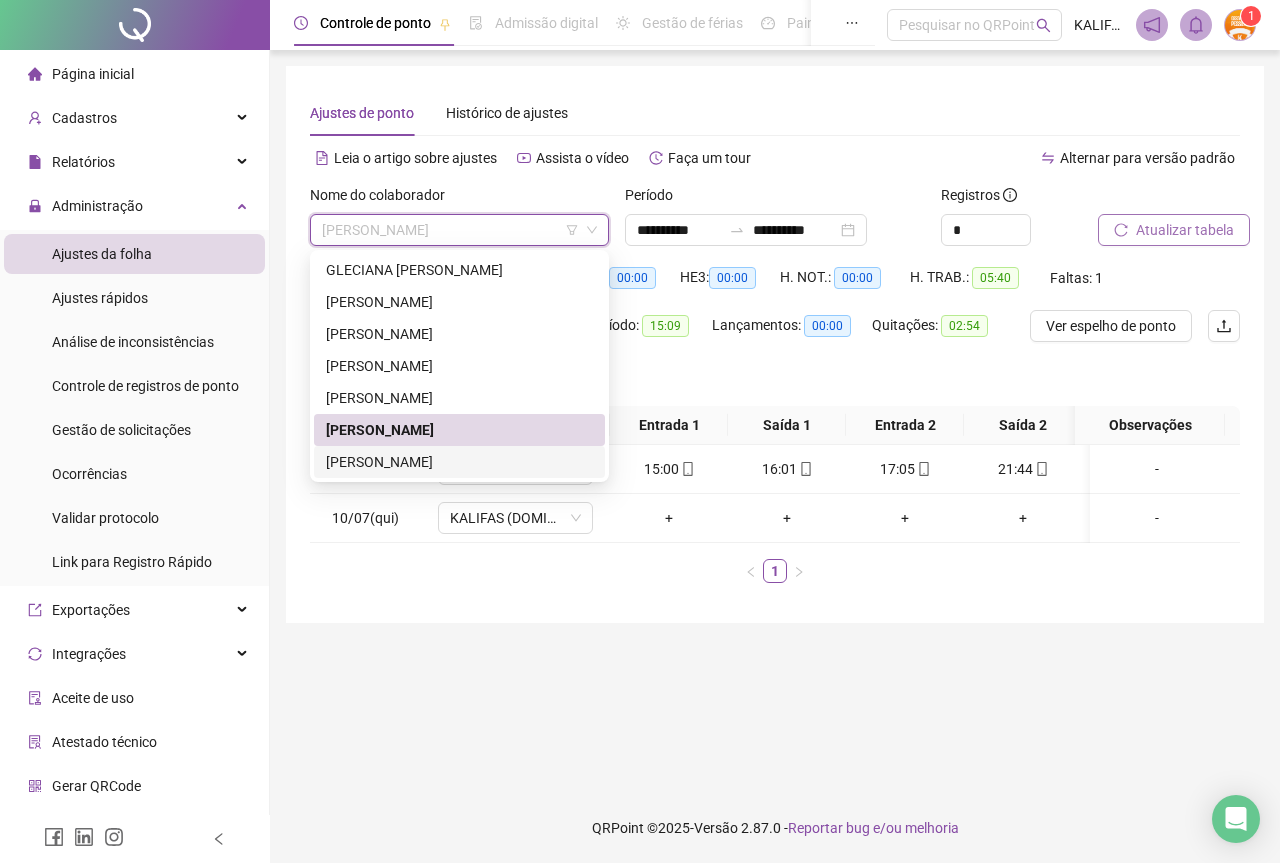 click on "[PERSON_NAME]" at bounding box center [459, 462] 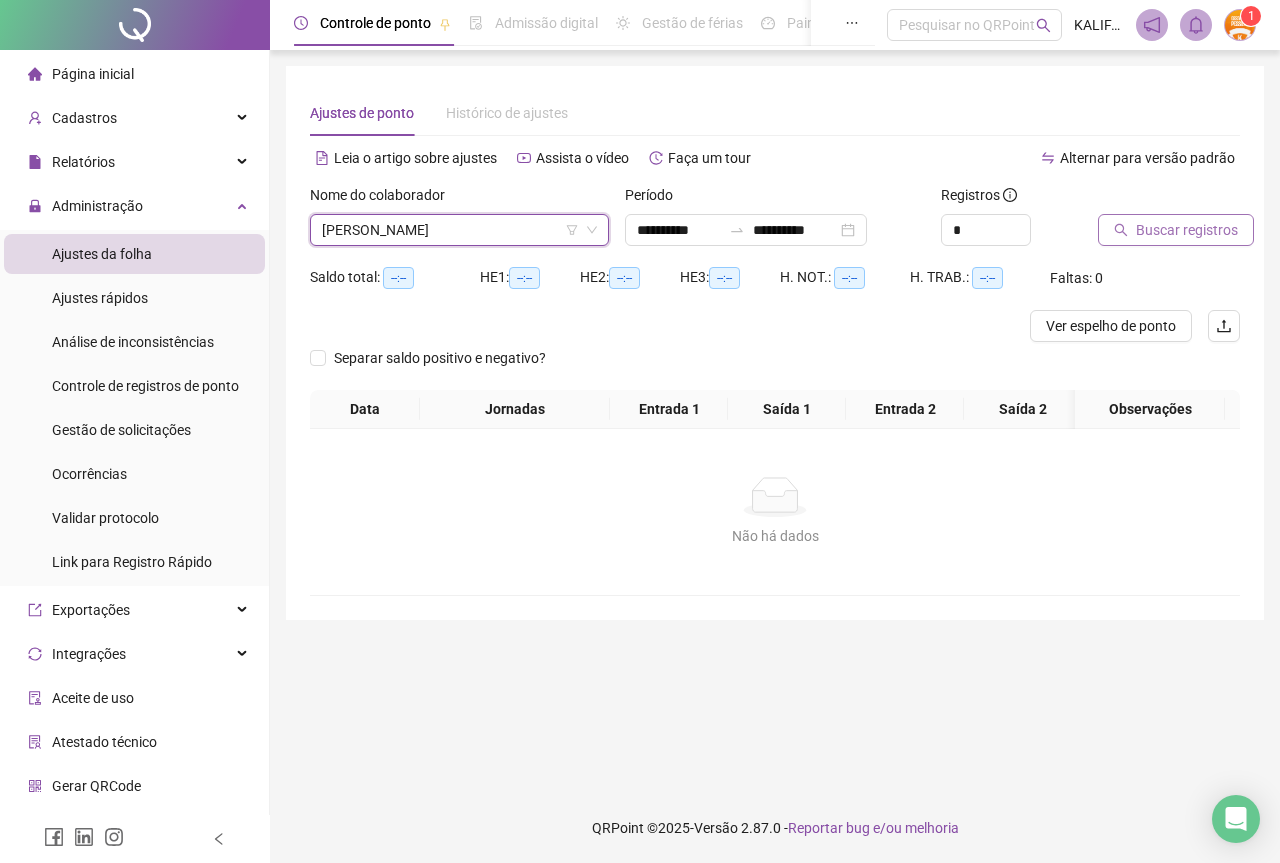 click on "Buscar registros" at bounding box center (1187, 230) 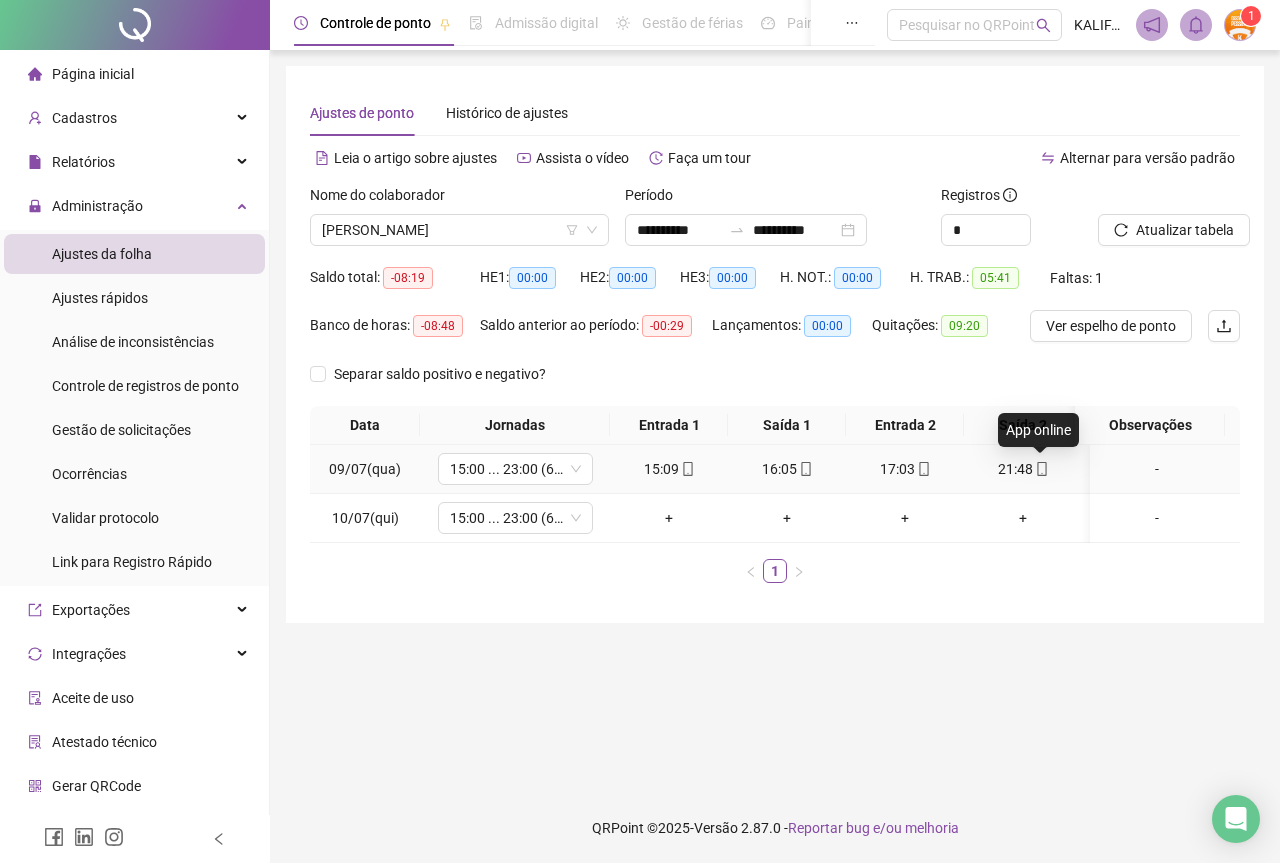 click 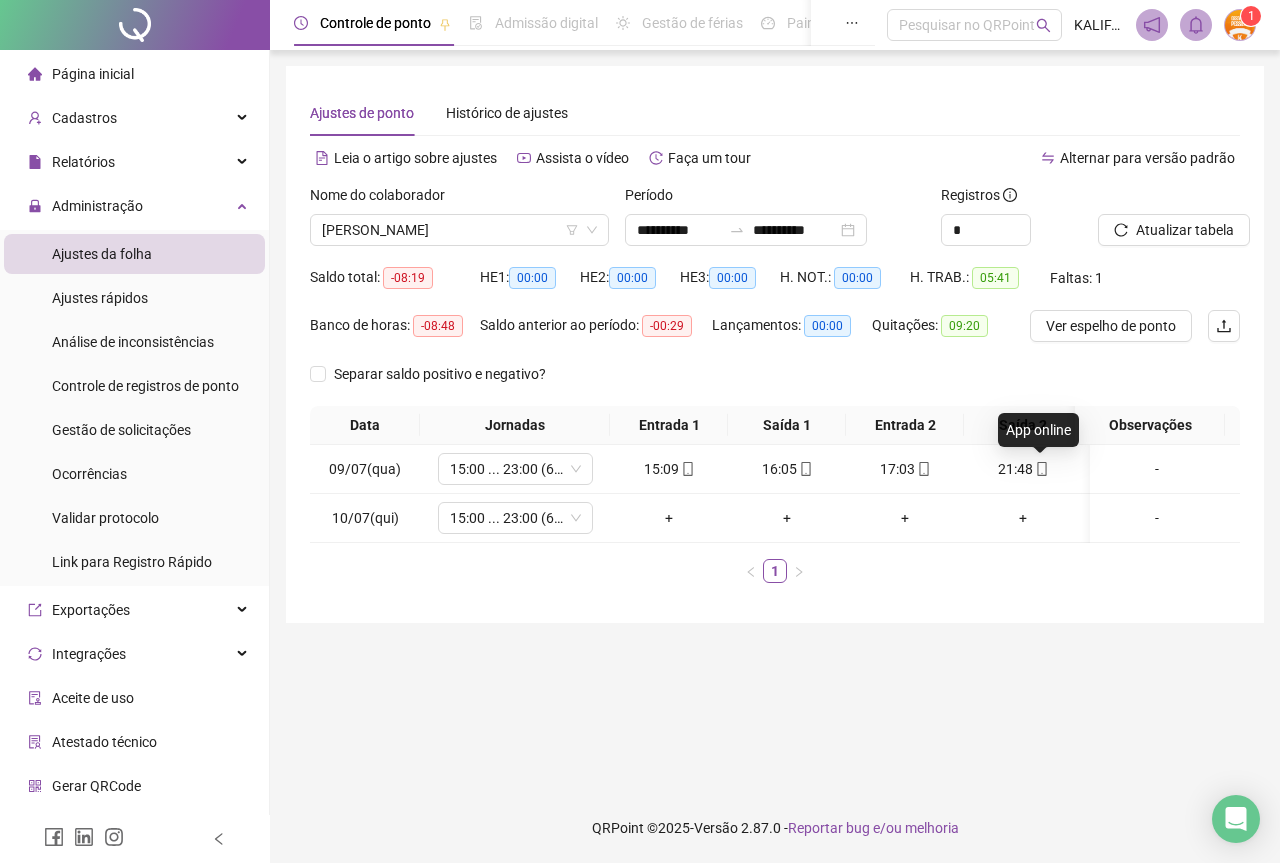 type on "**********" 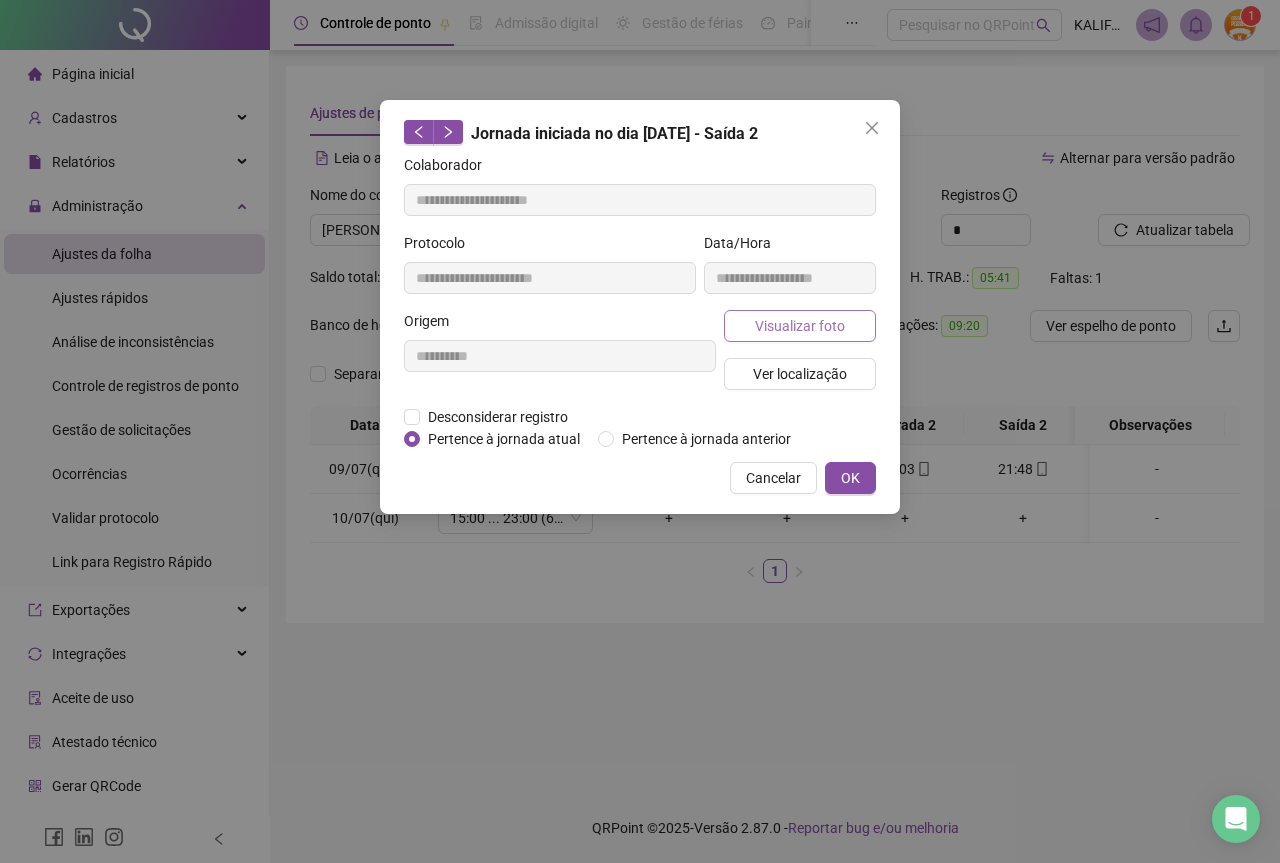 click on "Visualizar foto" at bounding box center [800, 326] 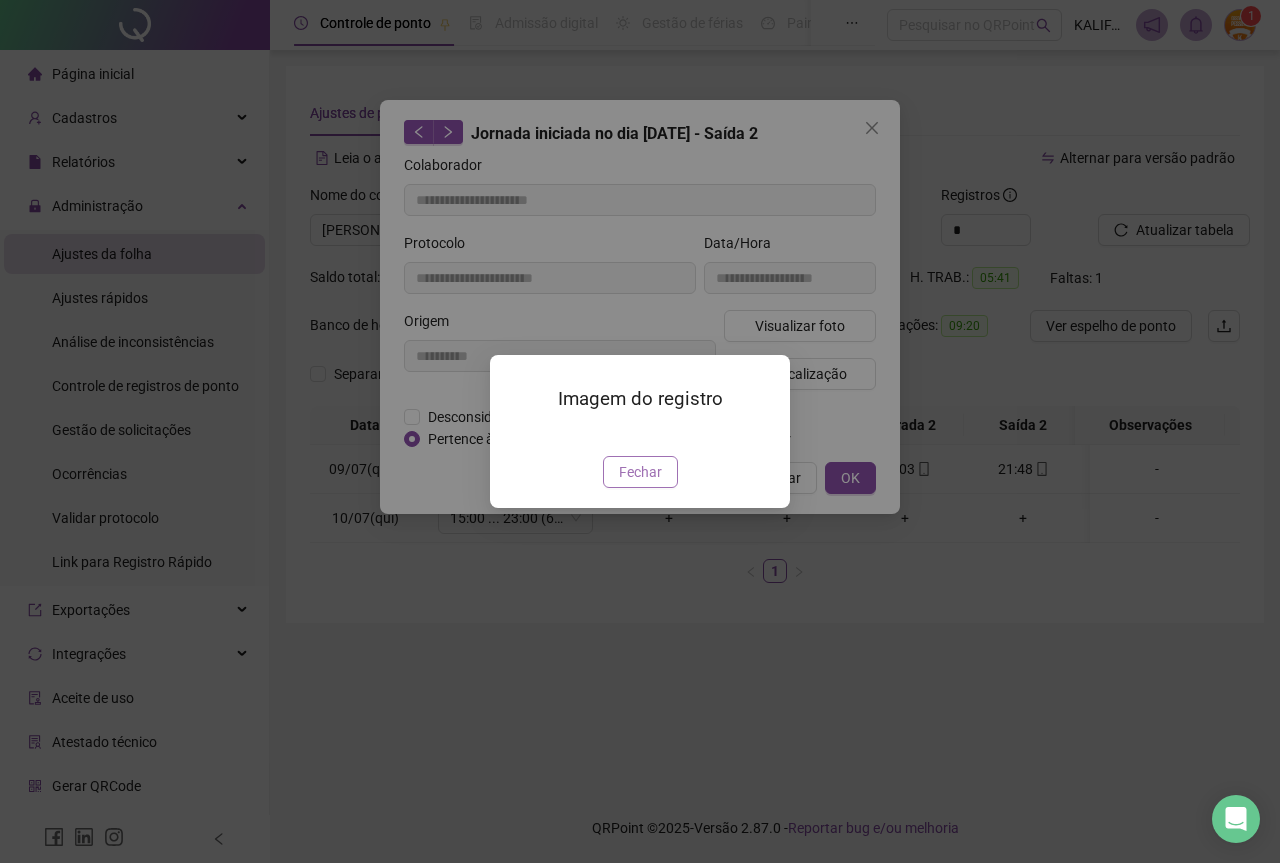 click on "Fechar" at bounding box center [640, 472] 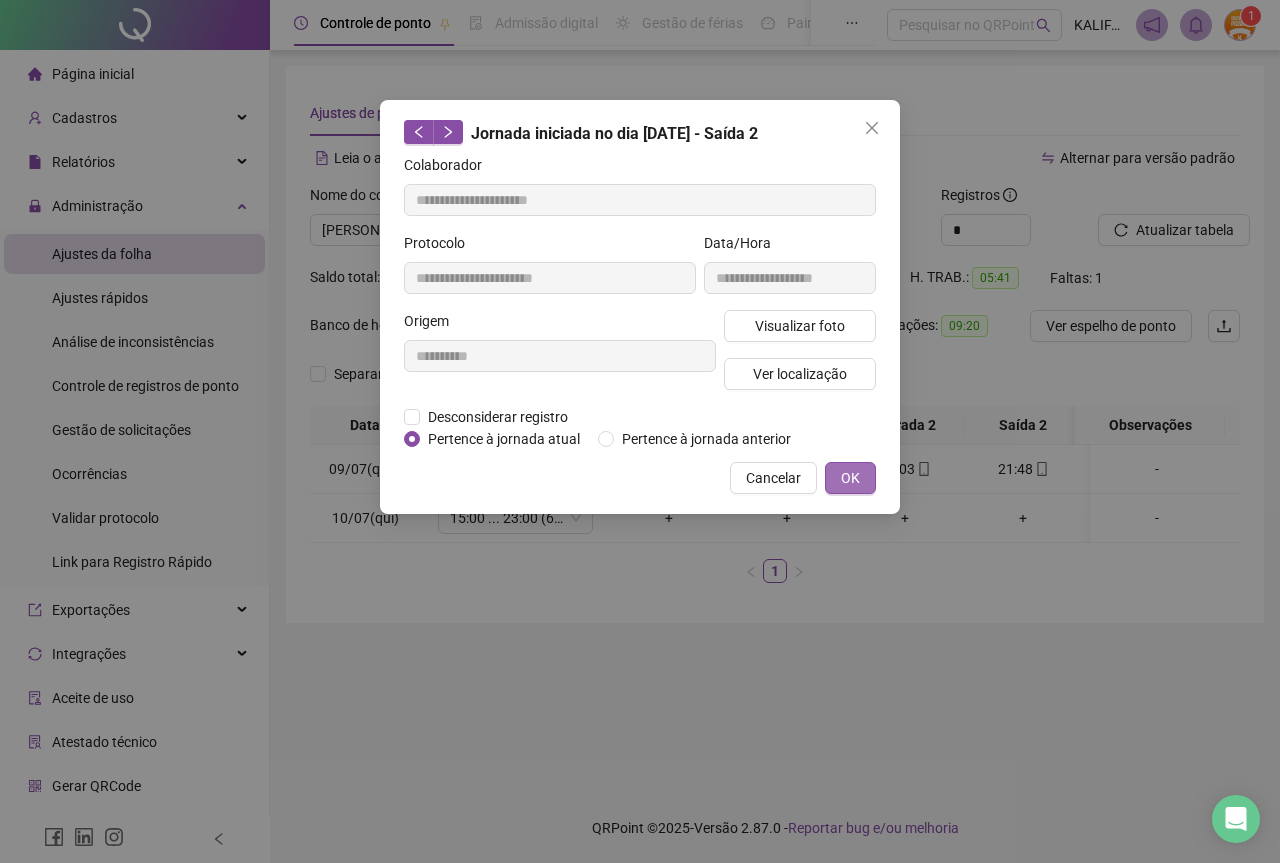 click on "OK" at bounding box center (850, 478) 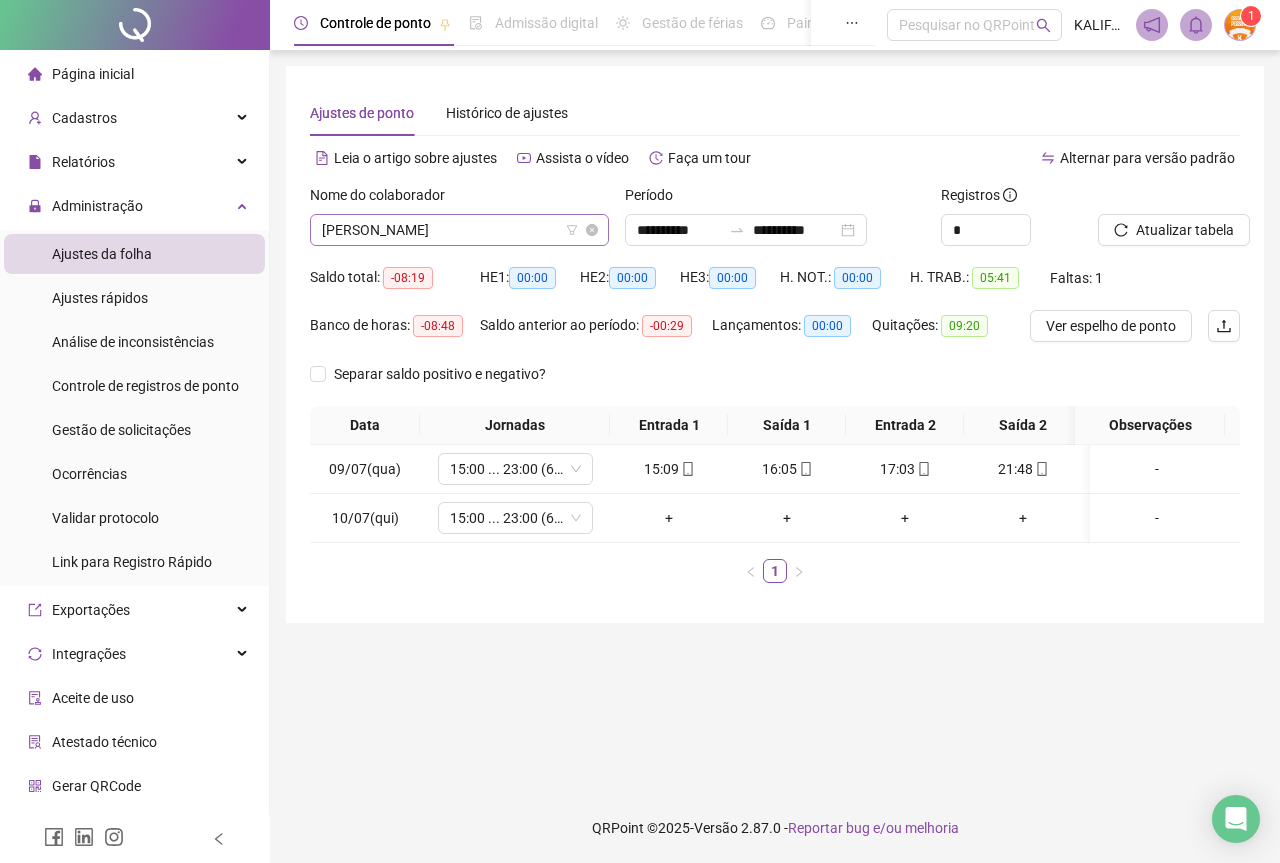 click on "[PERSON_NAME]" at bounding box center [459, 230] 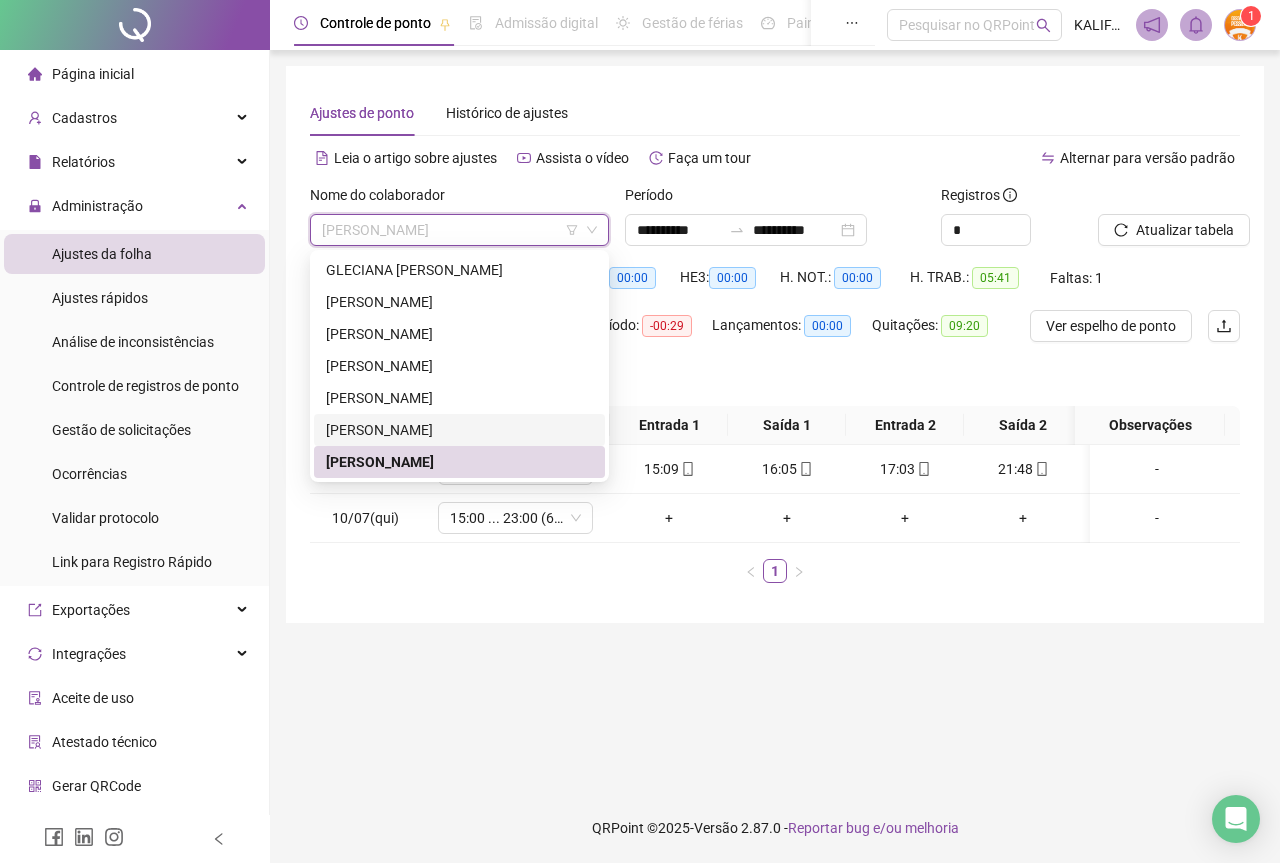 click on "[PERSON_NAME]" at bounding box center [459, 430] 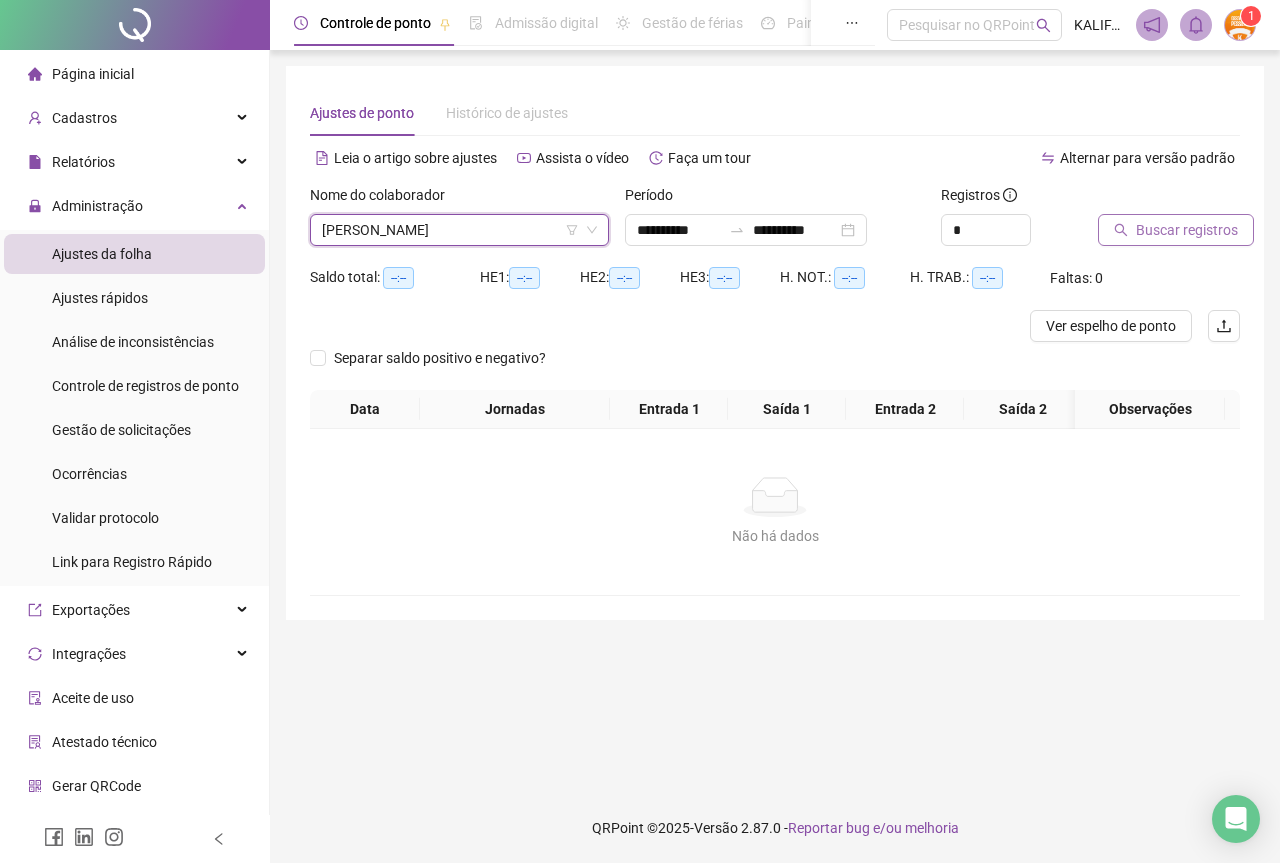 click on "Buscar registros" at bounding box center [1187, 230] 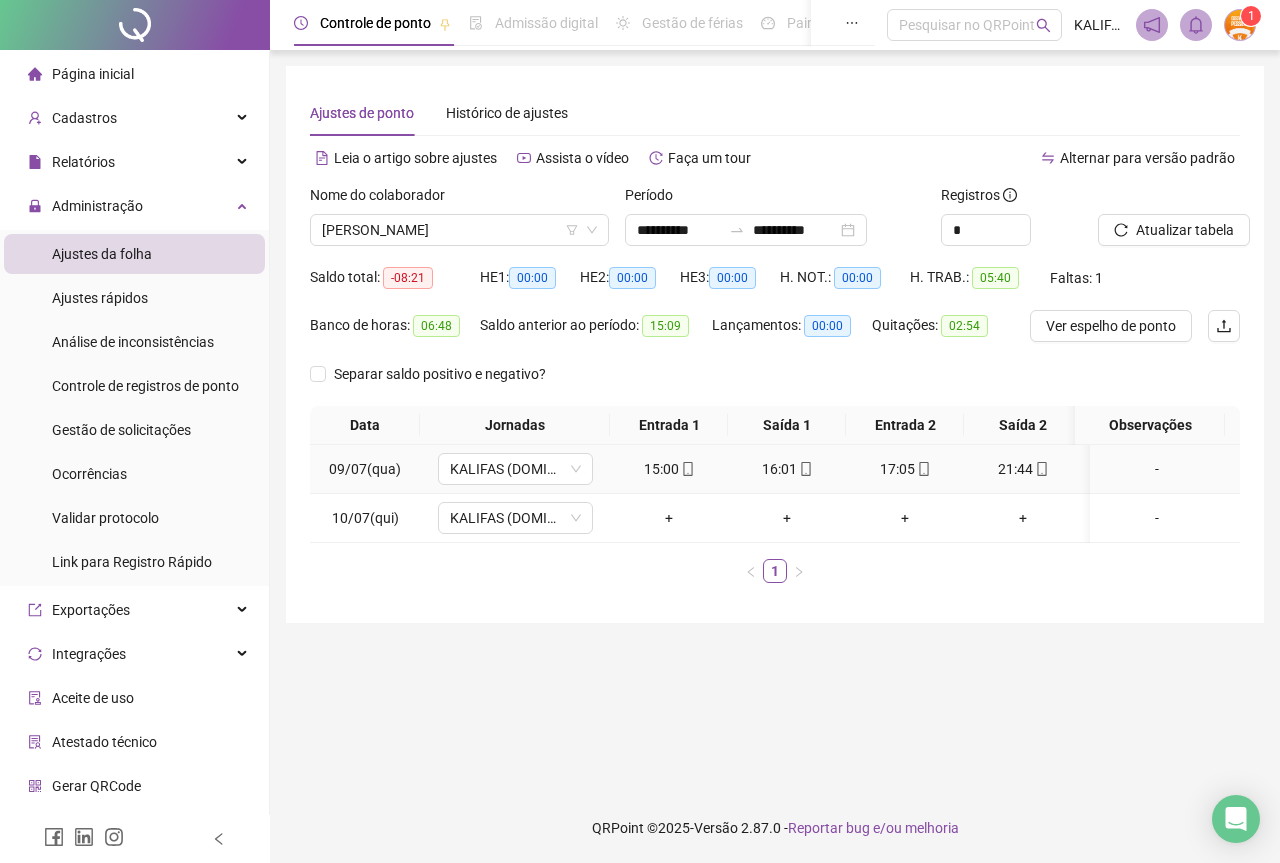 click 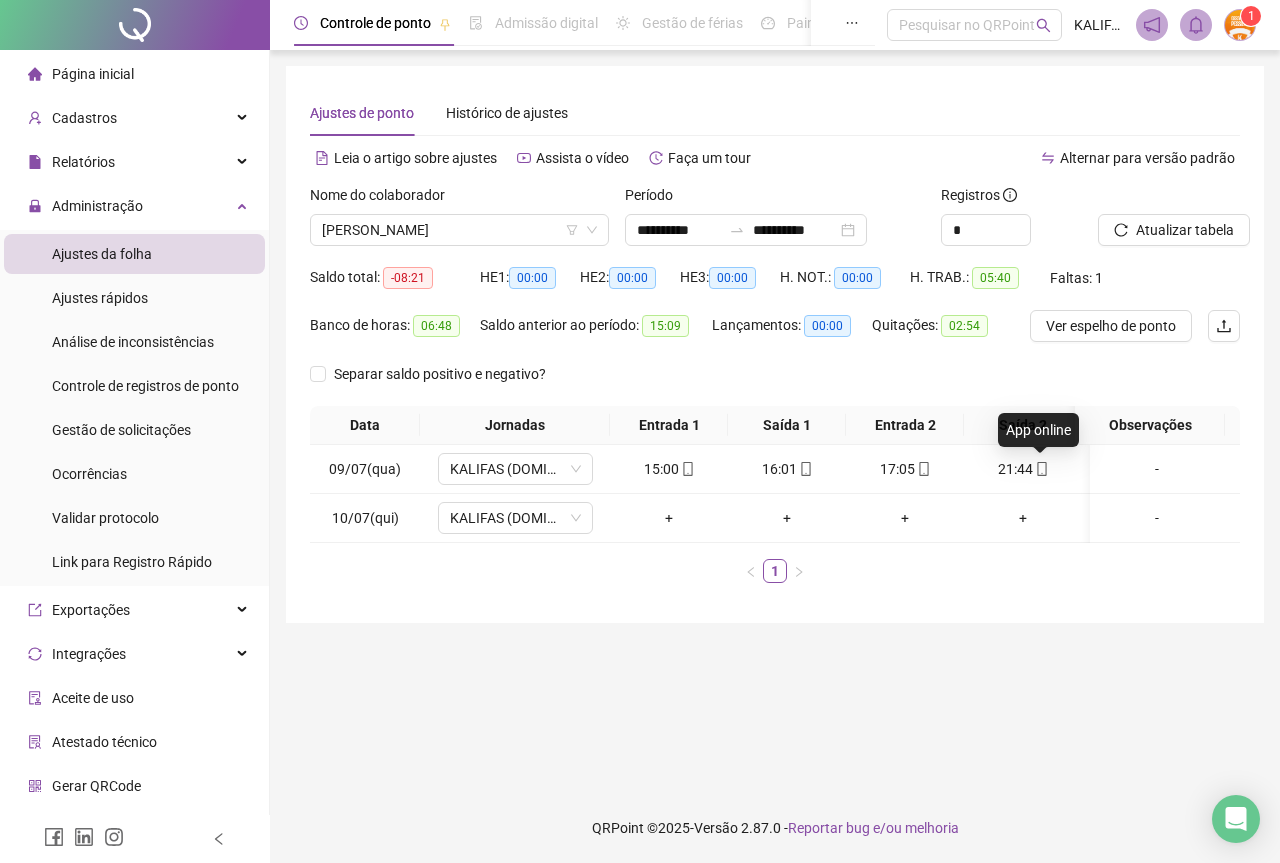 type on "**********" 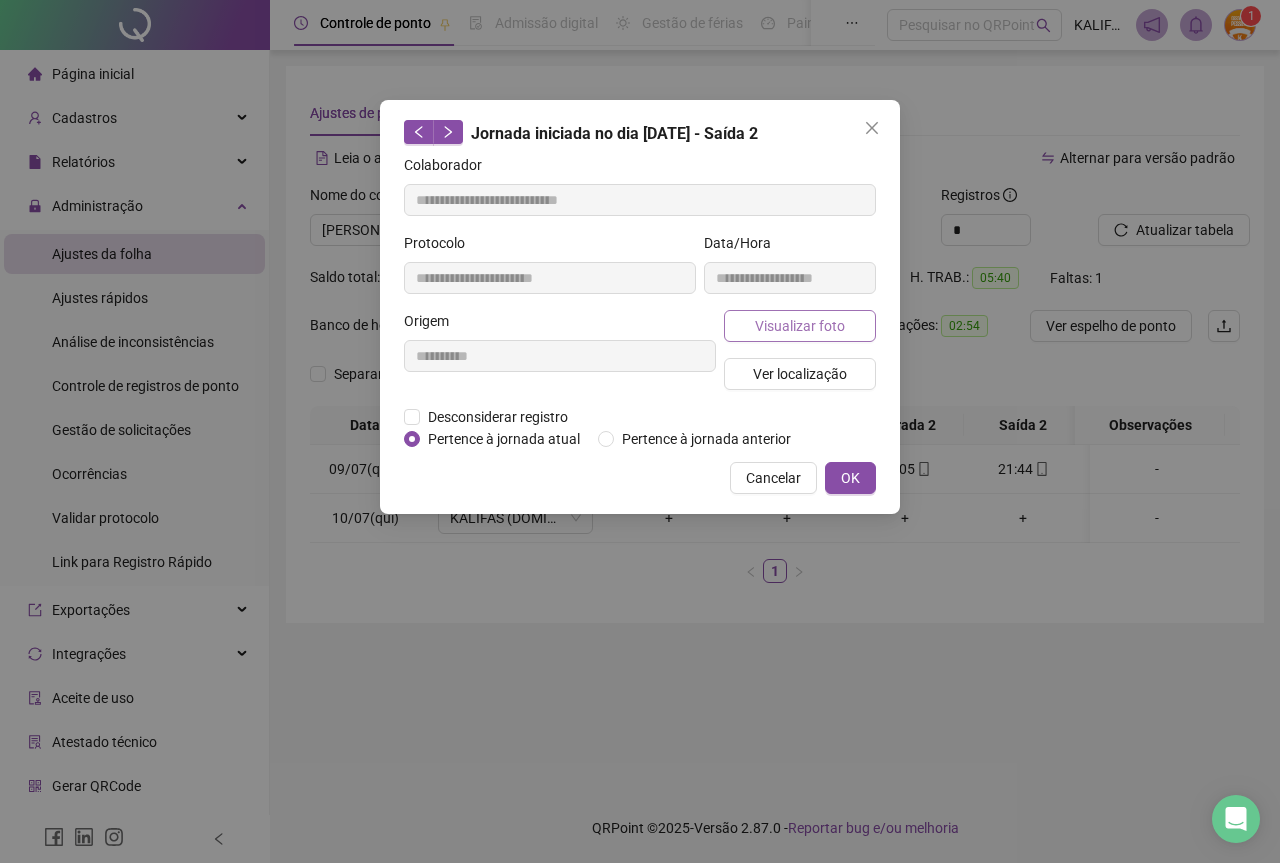 click on "Visualizar foto" at bounding box center (800, 326) 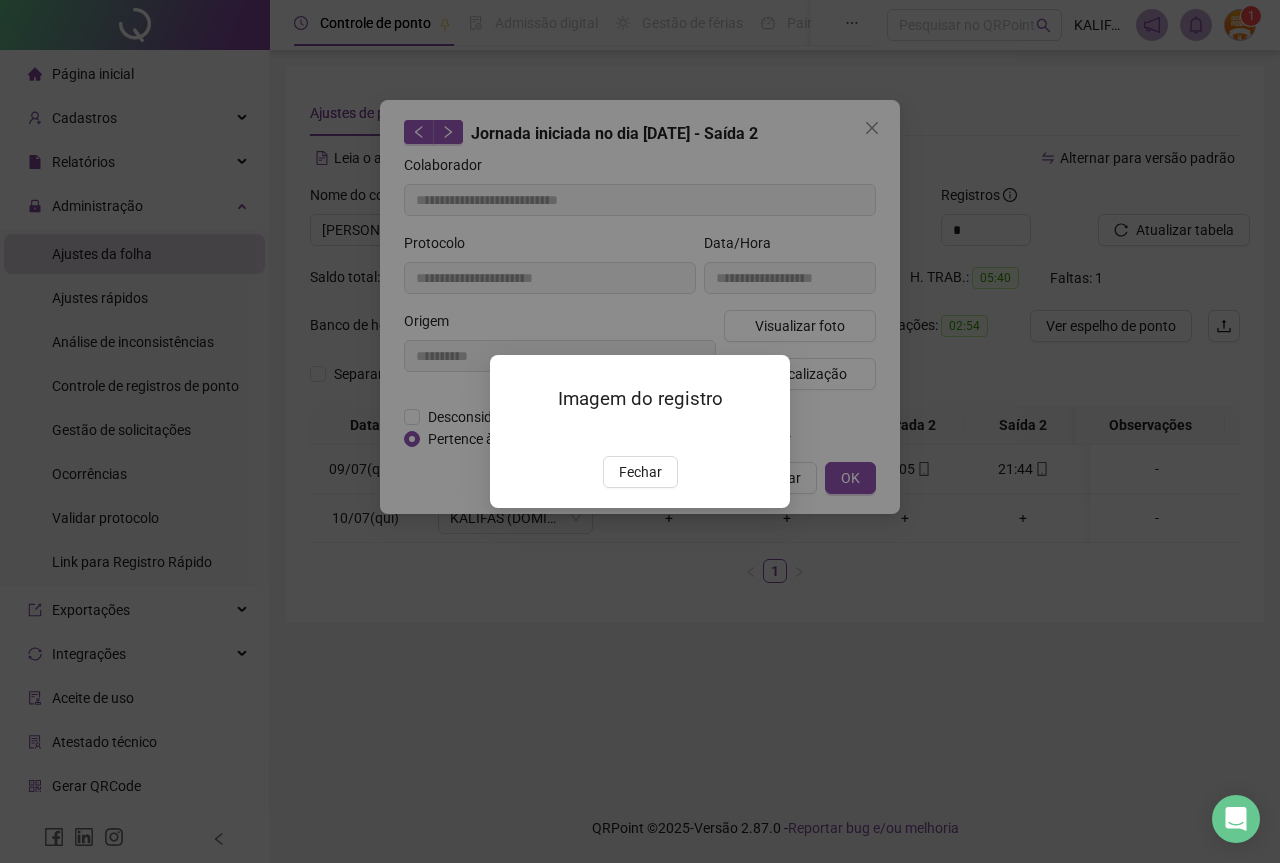 click at bounding box center [514, 435] 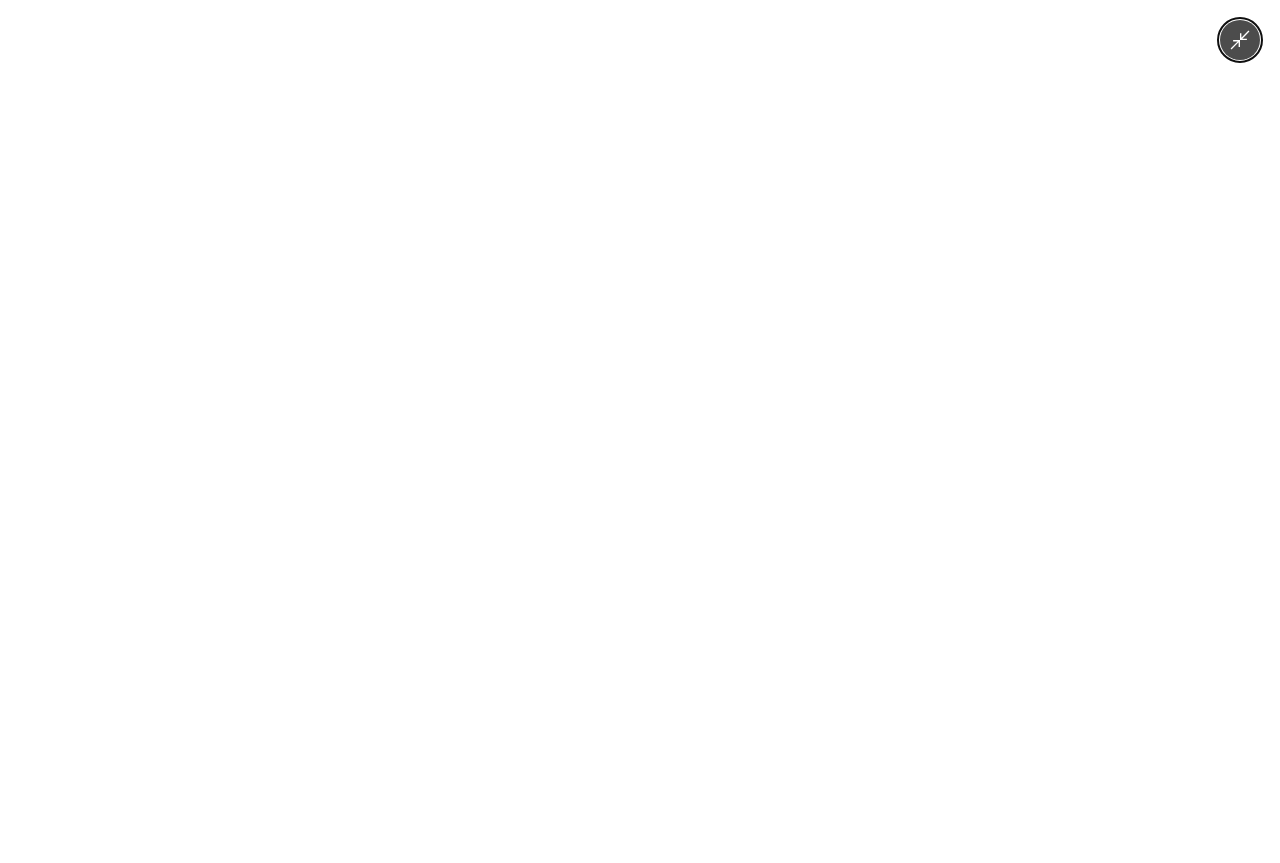 click at bounding box center [639, 431] 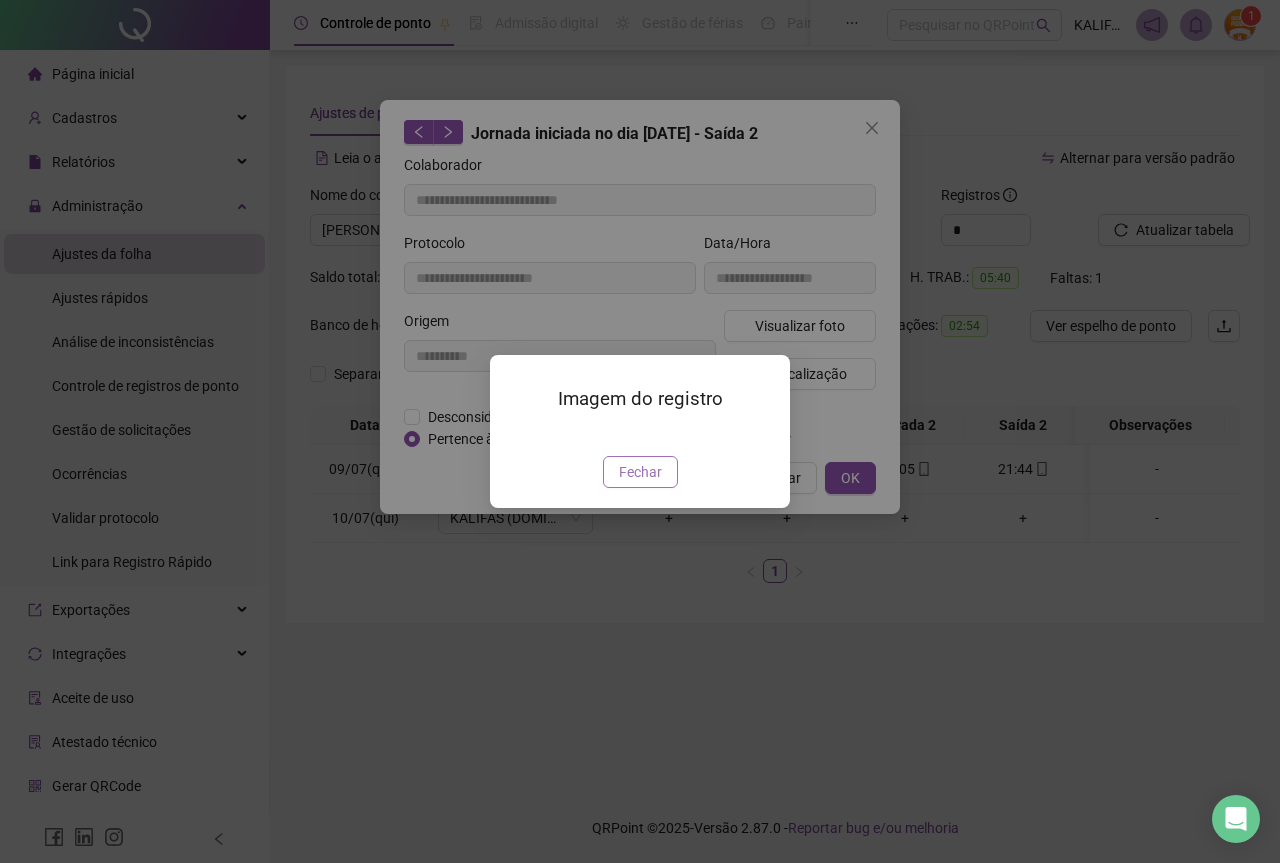 click on "Fechar" at bounding box center [640, 472] 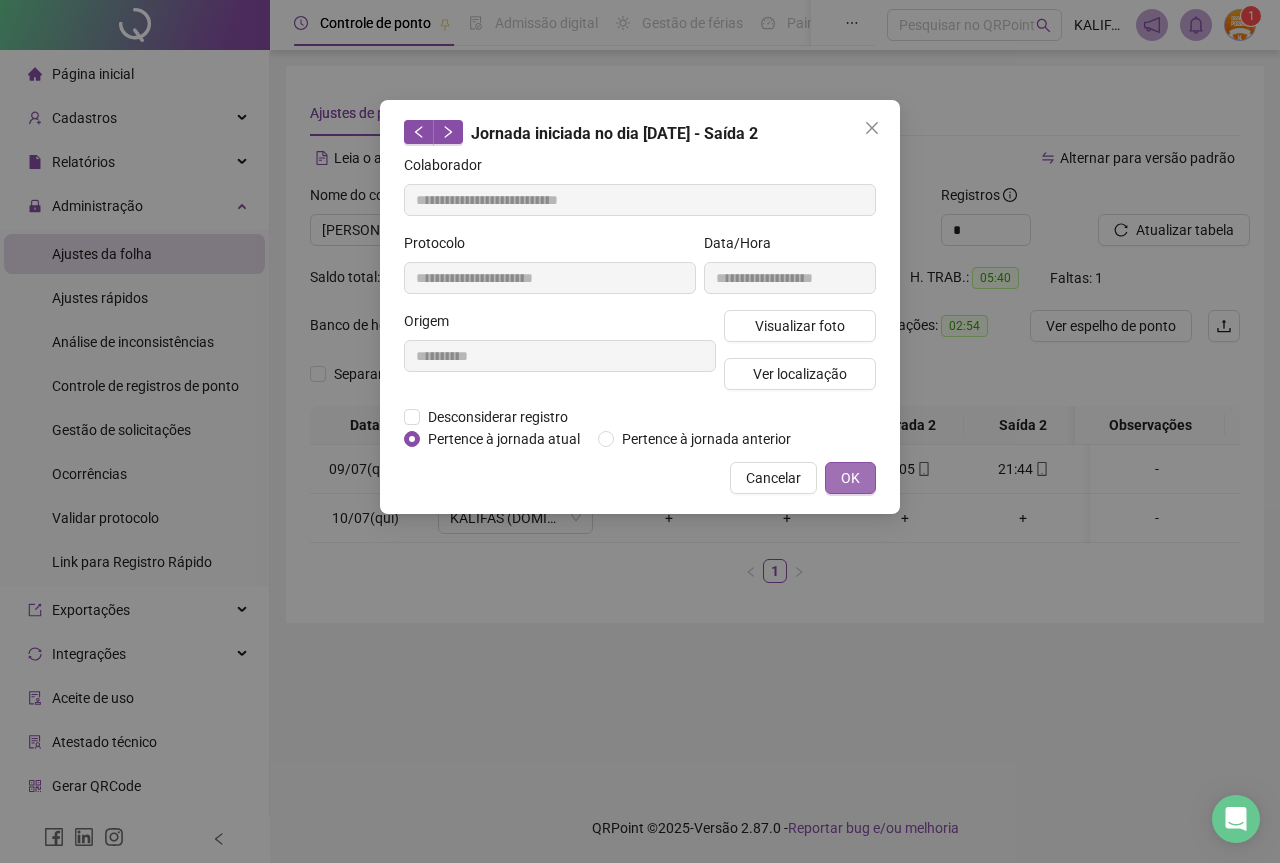 click on "OK" at bounding box center [850, 478] 